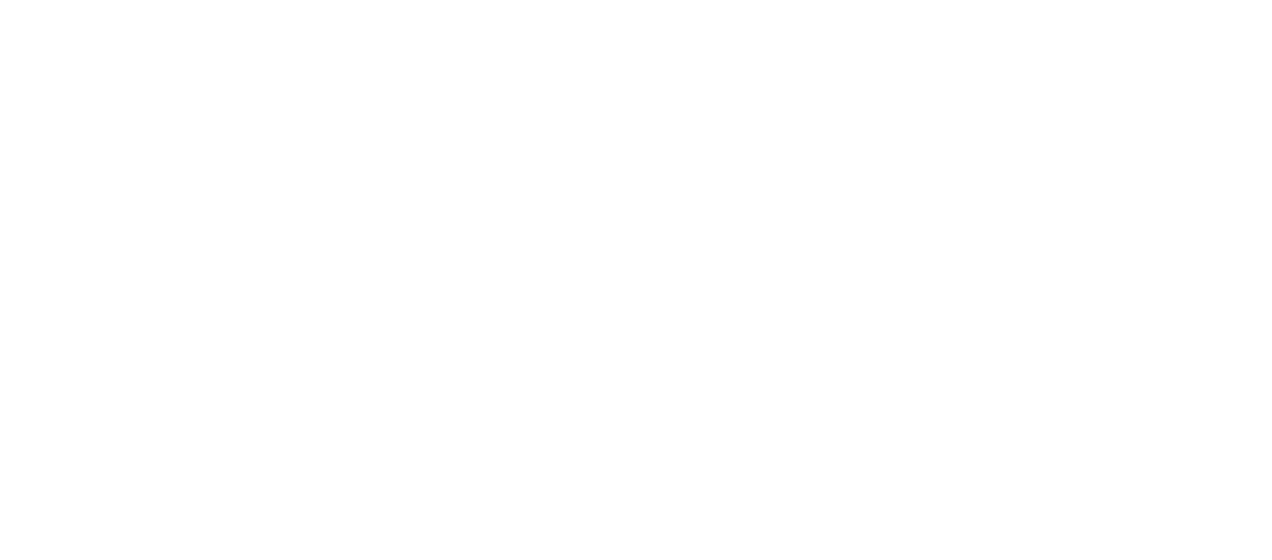 scroll, scrollTop: 0, scrollLeft: 0, axis: both 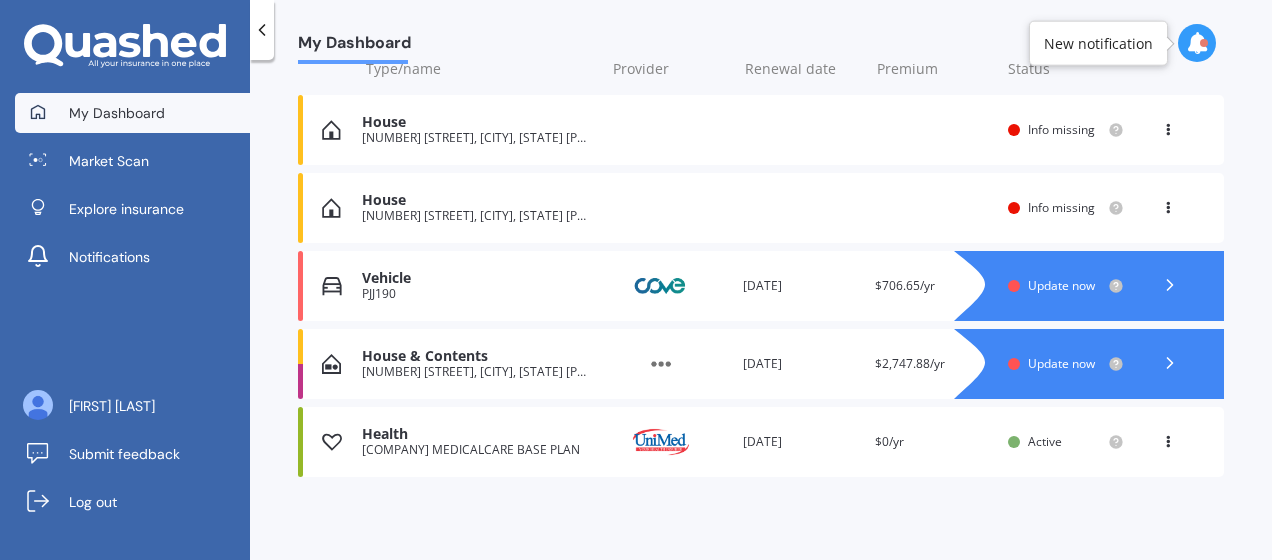 click on "[NUMBER] [STREET], [CITY], [STATE] [POSTAL_CODE]" at bounding box center [478, 372] 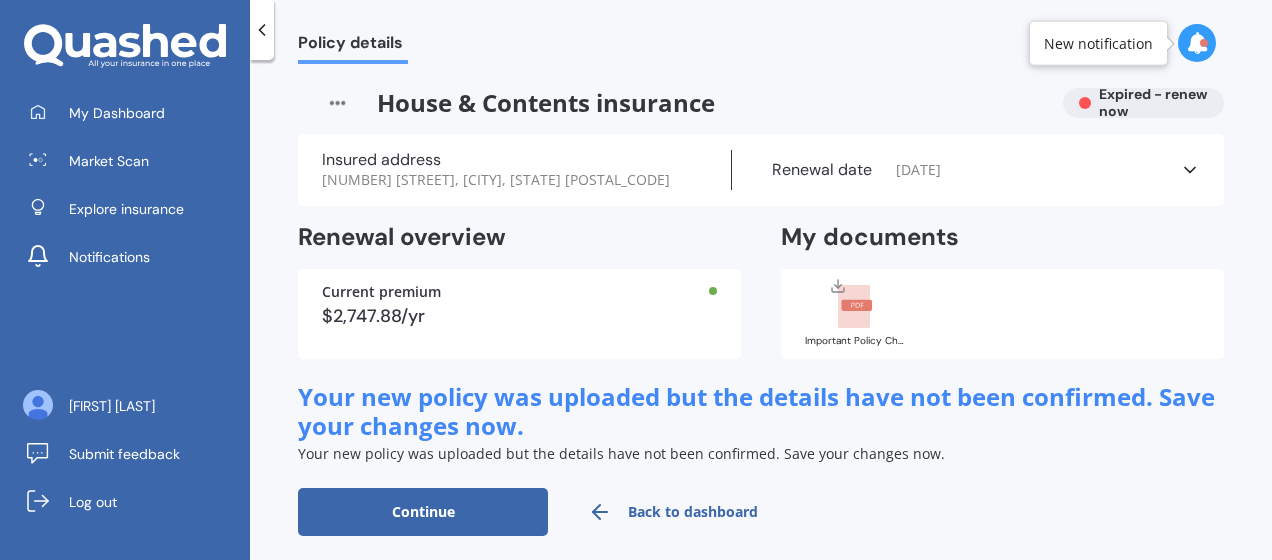 click at bounding box center (854, 307) 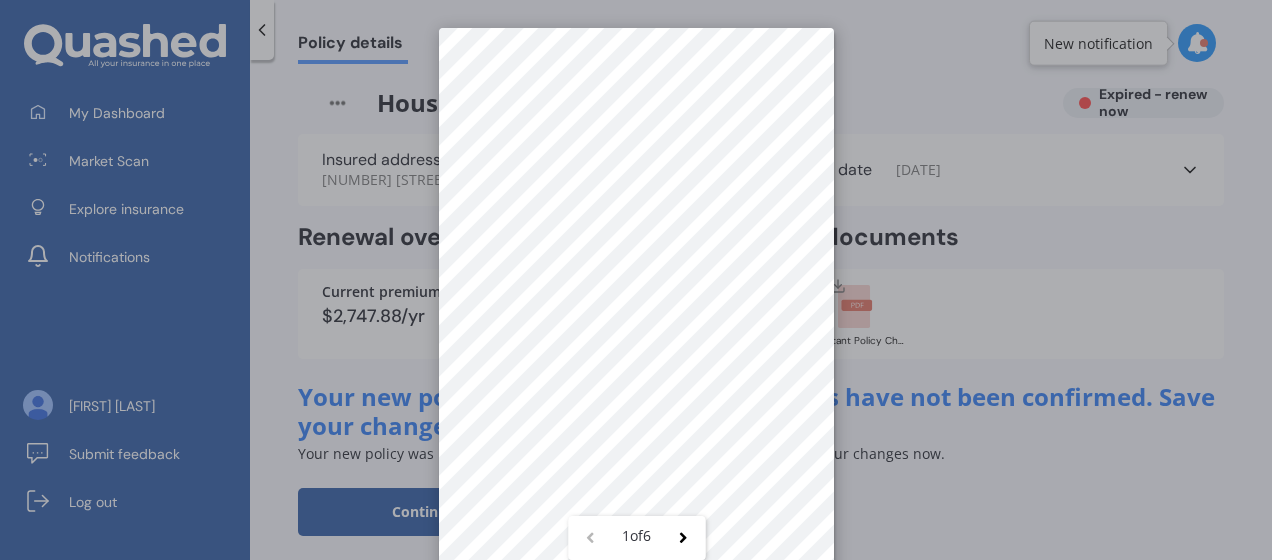 click on "1  of  6" at bounding box center (636, 280) 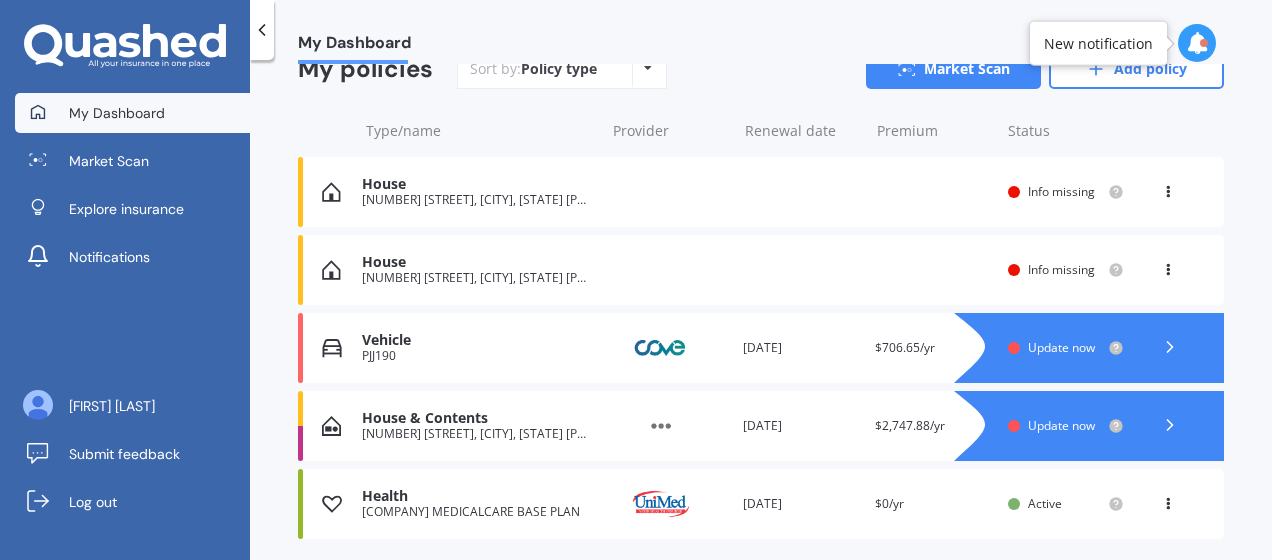 scroll, scrollTop: 309, scrollLeft: 0, axis: vertical 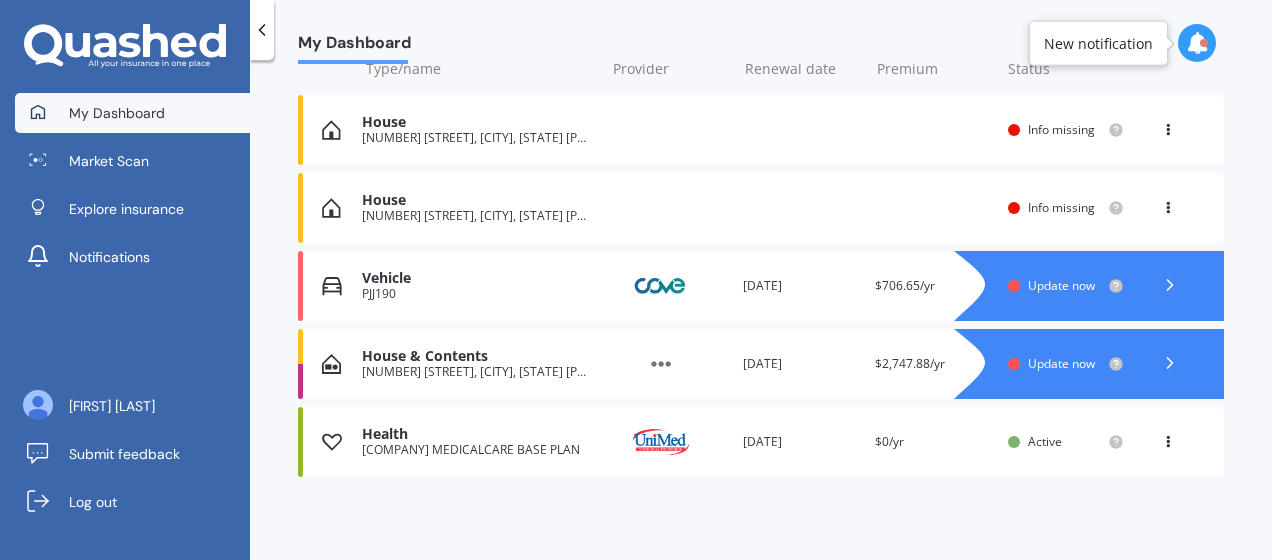 click at bounding box center [1170, 285] 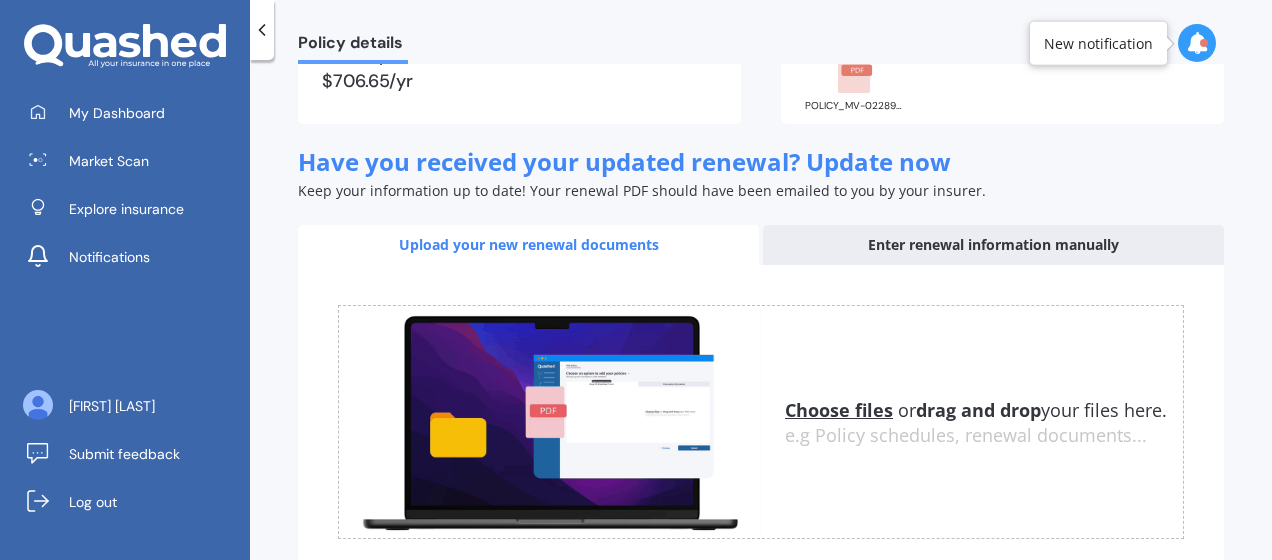 scroll, scrollTop: 331, scrollLeft: 0, axis: vertical 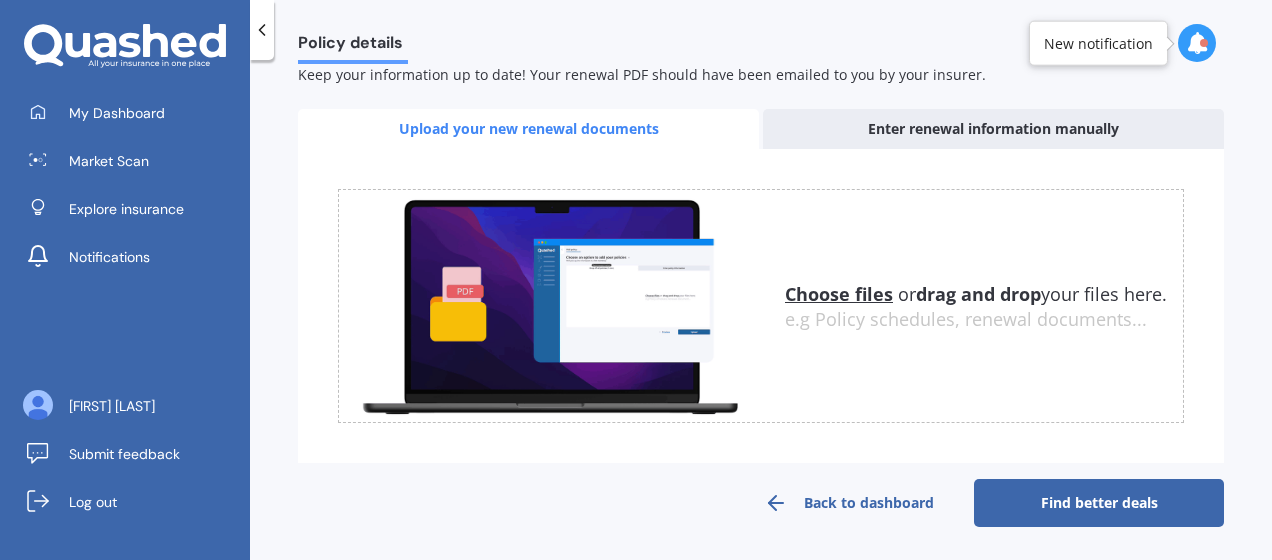 click on "Find better deals" at bounding box center [1099, 503] 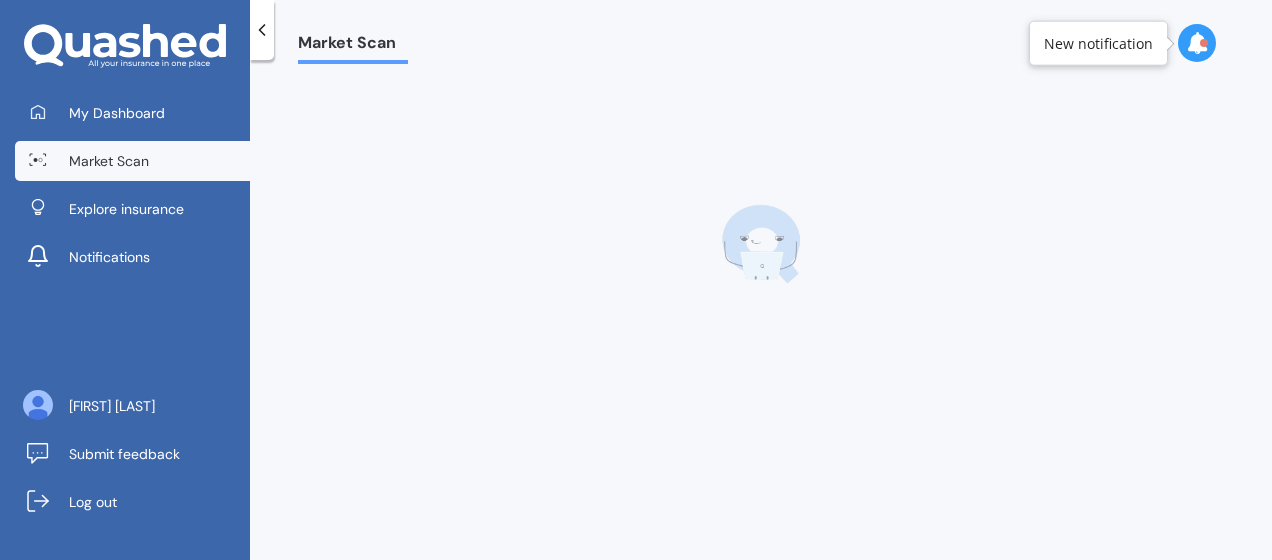 scroll, scrollTop: 0, scrollLeft: 0, axis: both 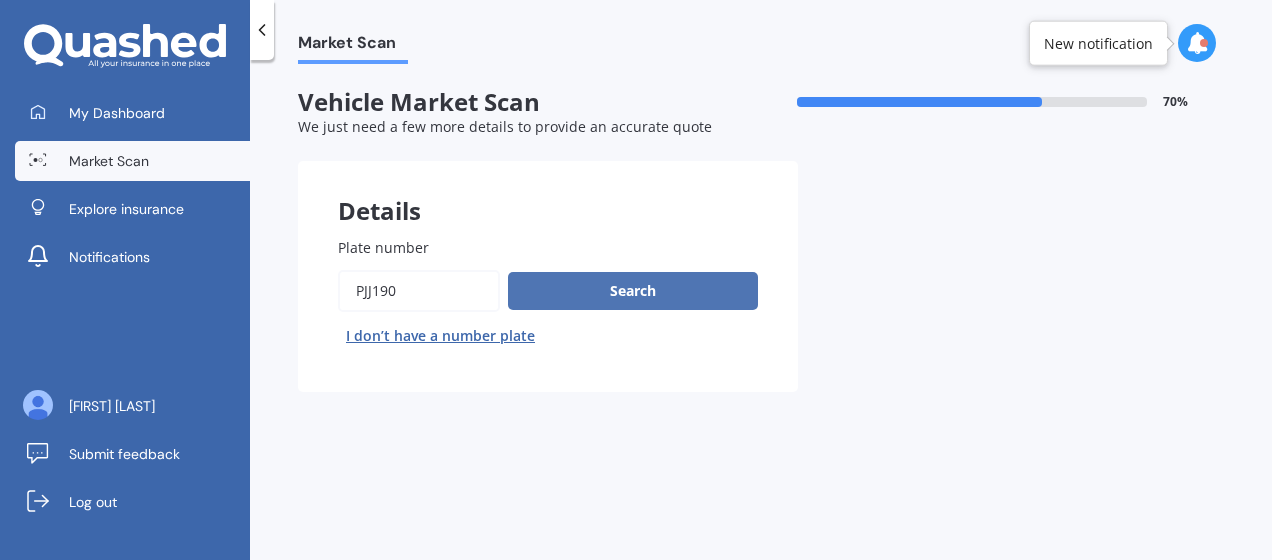 click on "Search" at bounding box center [633, 291] 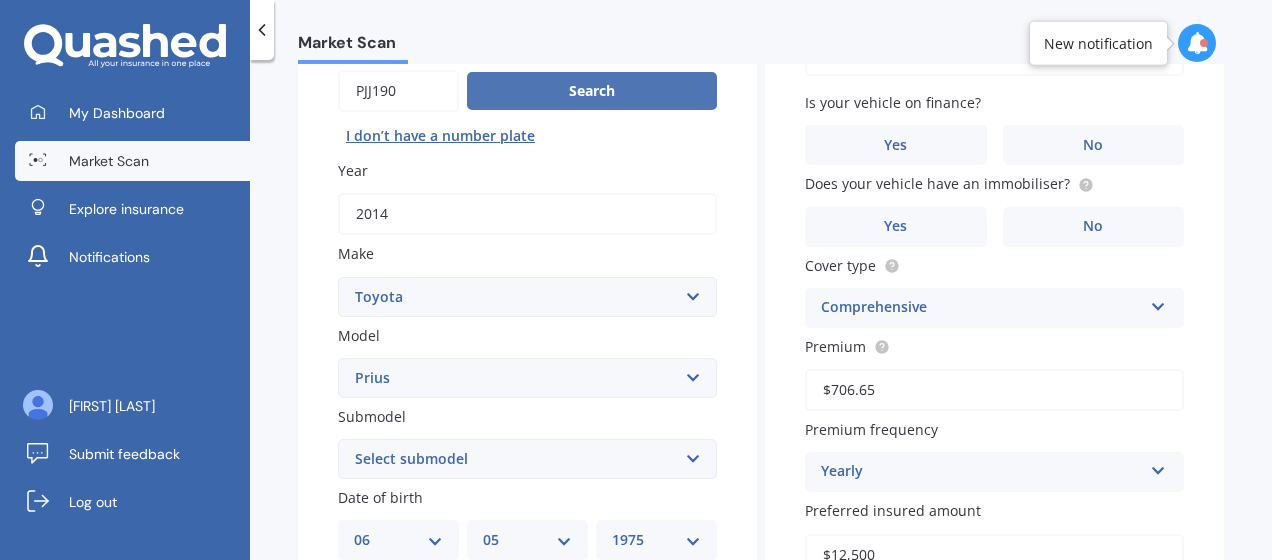 scroll, scrollTop: 200, scrollLeft: 0, axis: vertical 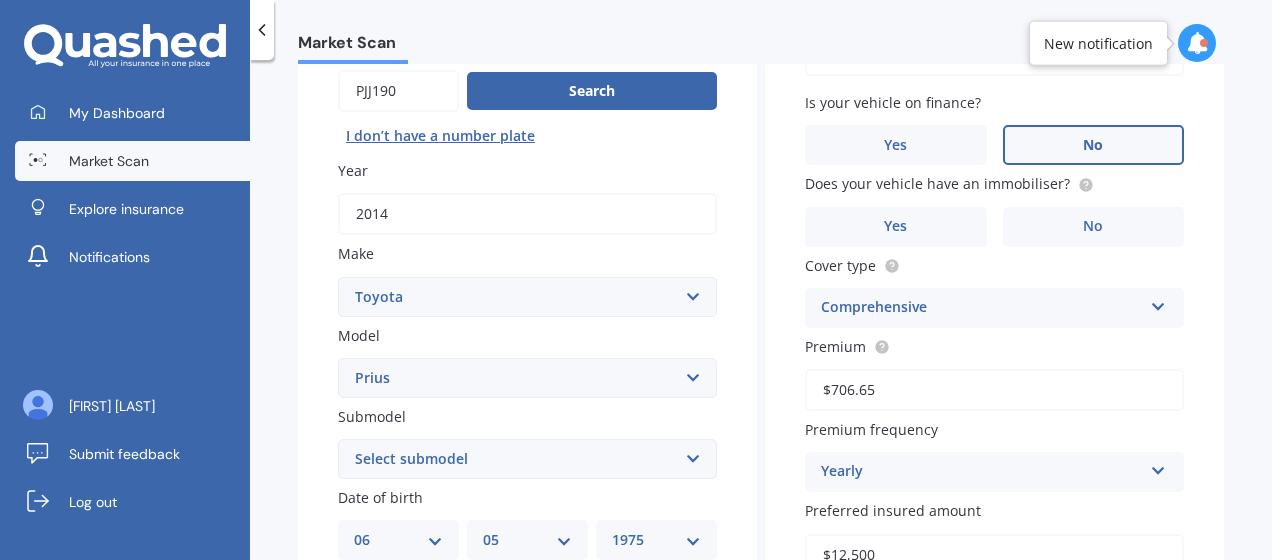 click on "No" at bounding box center (627, 622) 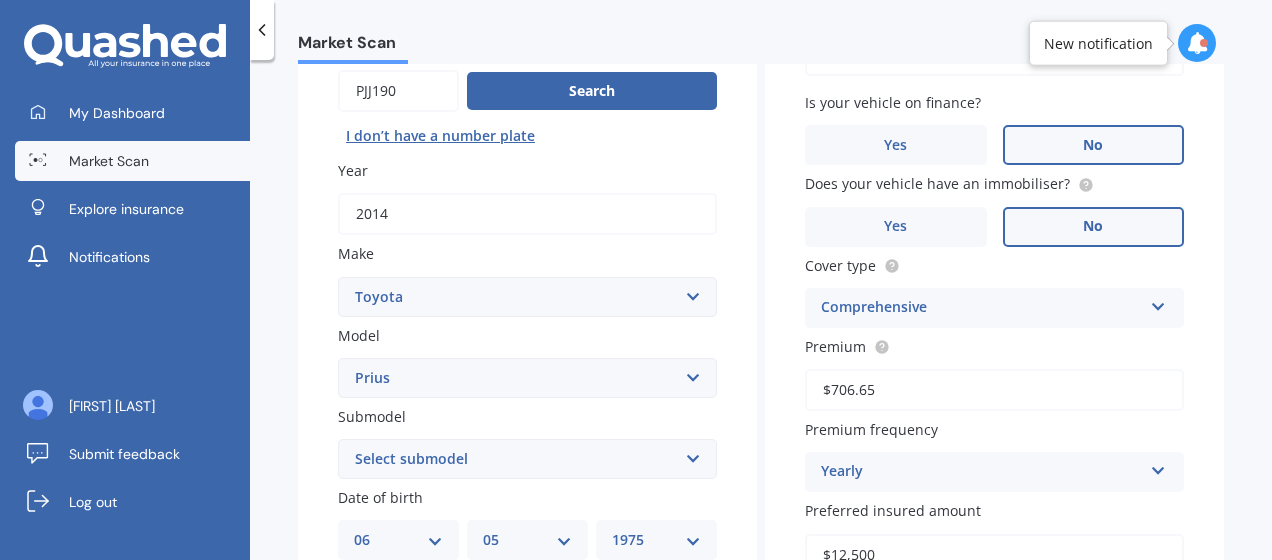 click on "No" at bounding box center (627, 622) 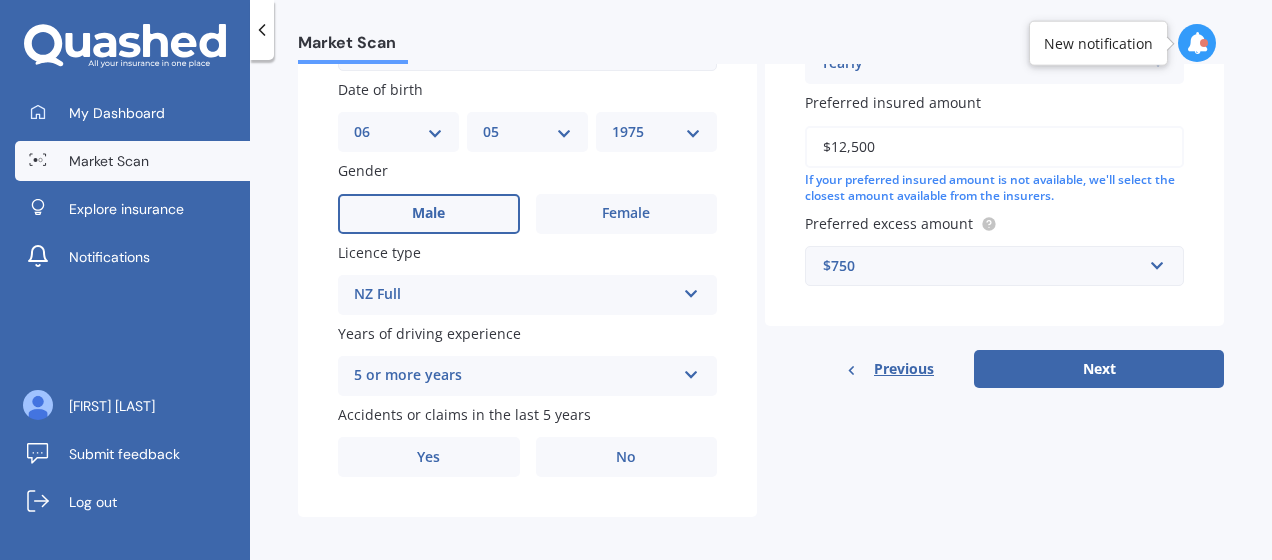 scroll, scrollTop: 620, scrollLeft: 0, axis: vertical 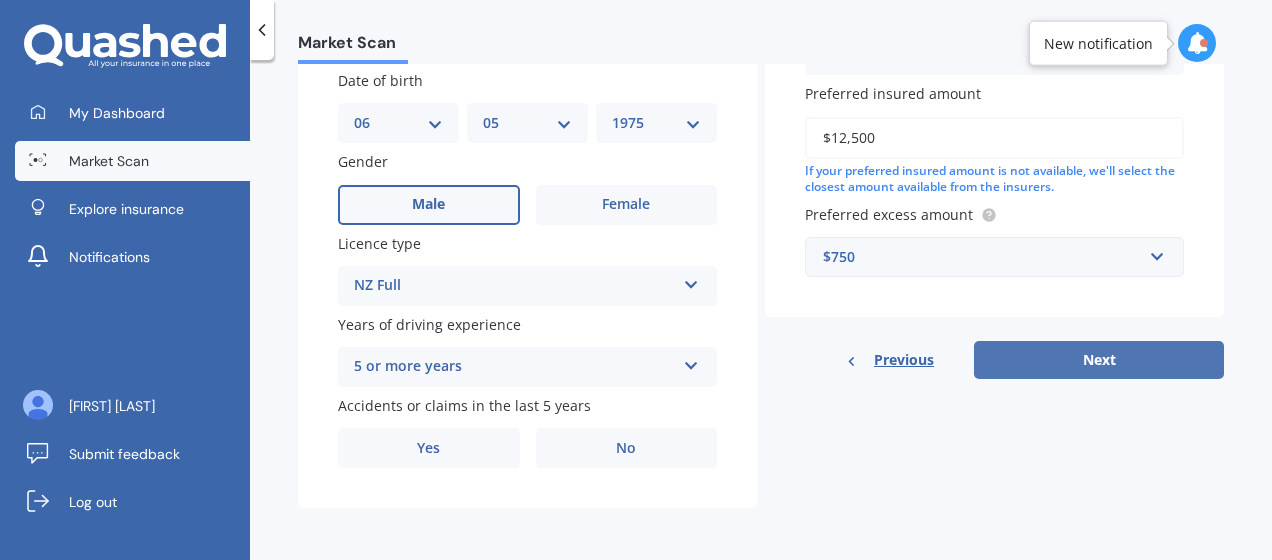 click on "Next" at bounding box center (1099, 360) 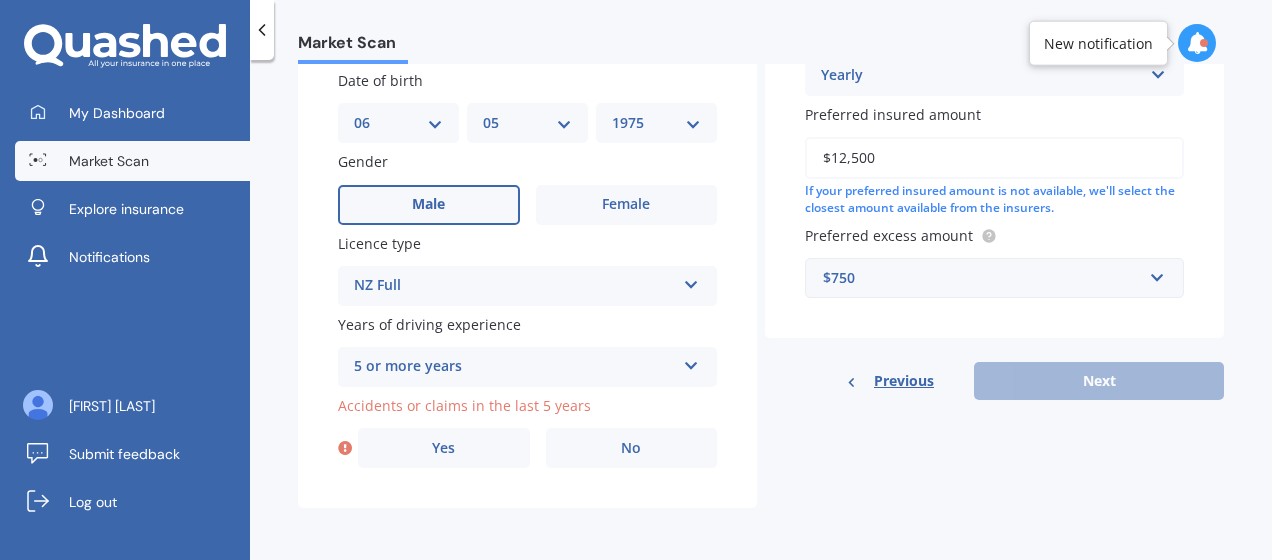 scroll, scrollTop: 543, scrollLeft: 0, axis: vertical 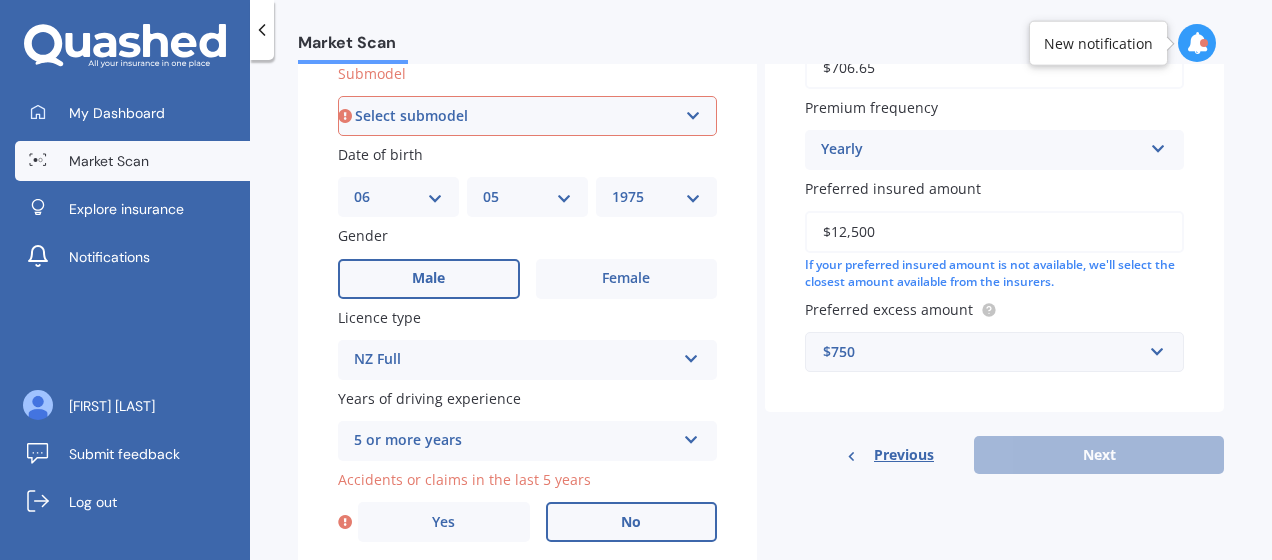 click on "No" at bounding box center [632, 522] 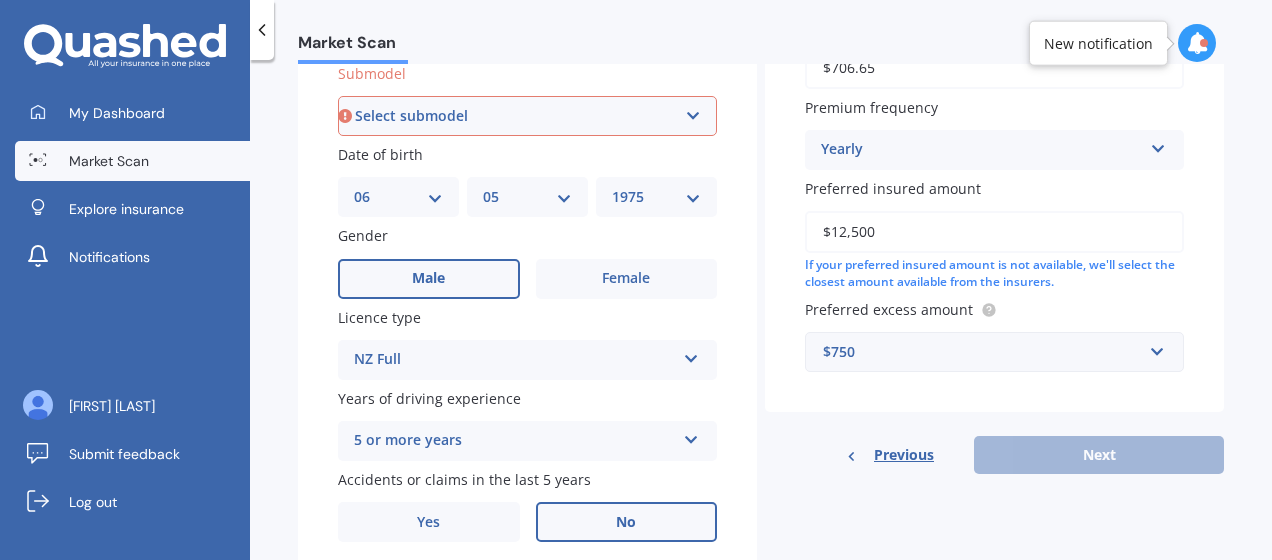 click on "Previous Next" at bounding box center (994, 455) 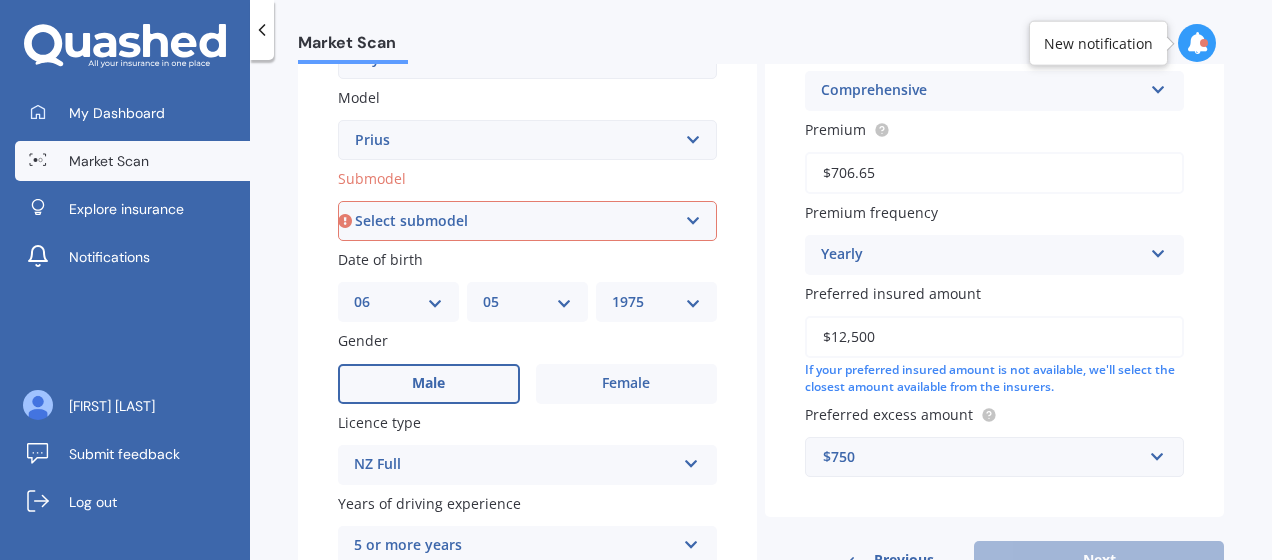 scroll, scrollTop: 424, scrollLeft: 0, axis: vertical 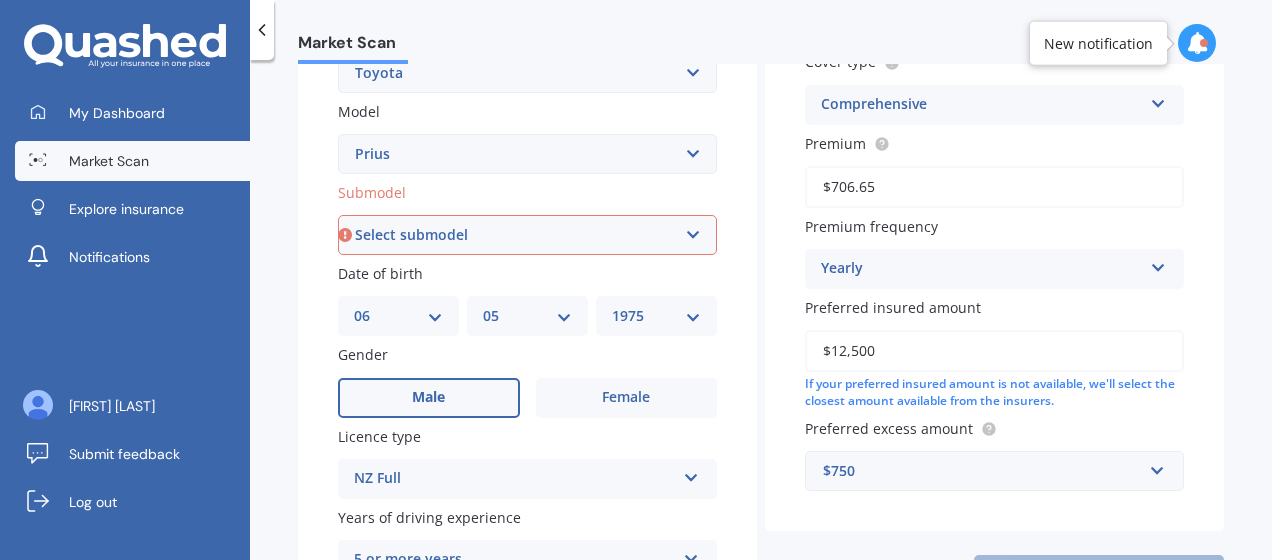 click on "Select submodel (All other) Hybrid" at bounding box center [527, 235] 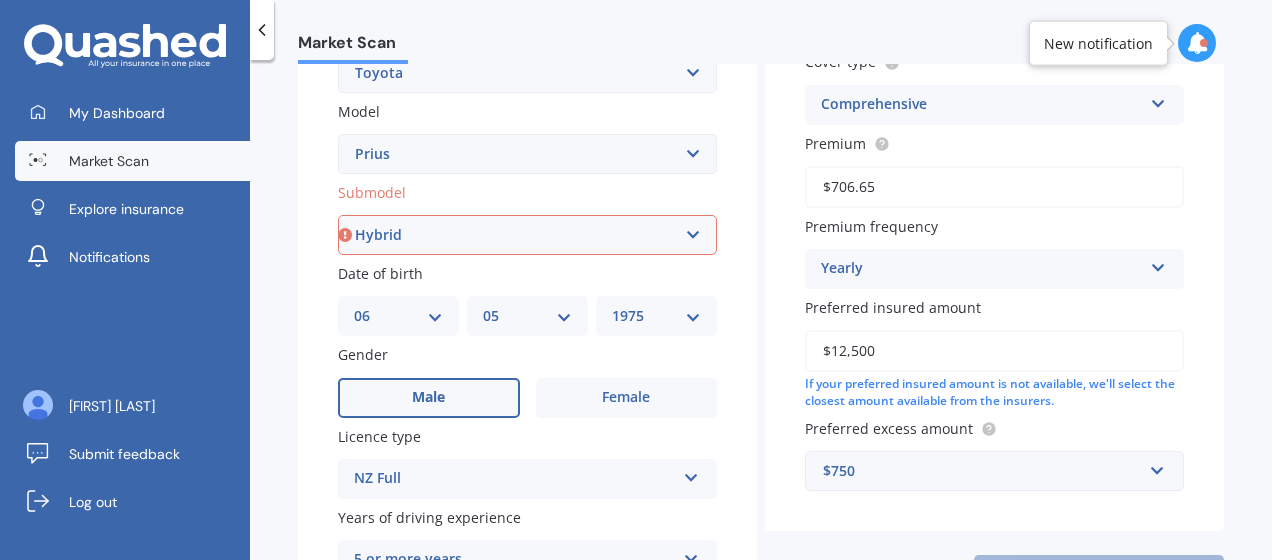 click on "Select submodel (All other) Hybrid" at bounding box center (527, 235) 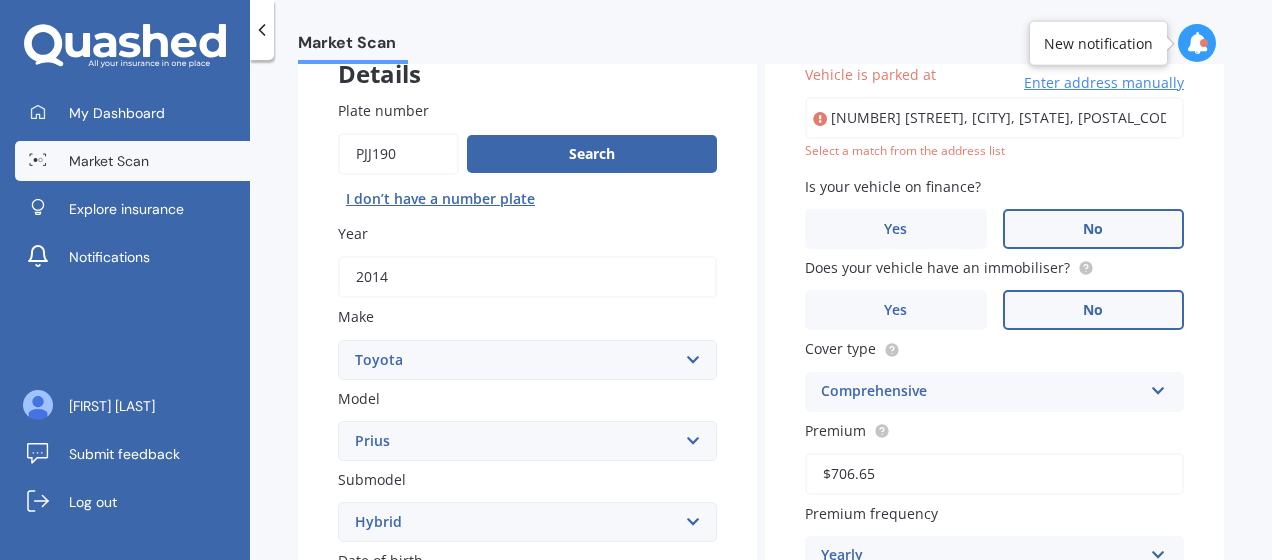scroll, scrollTop: 136, scrollLeft: 0, axis: vertical 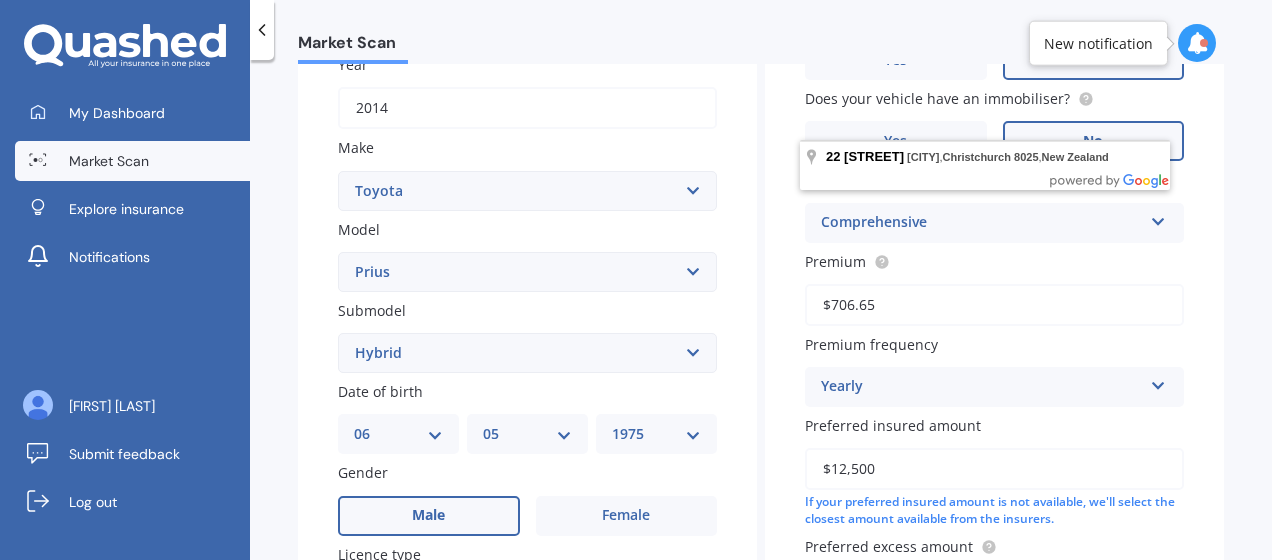 click on "Select submodel (All other) Hybrid" at bounding box center [527, 353] 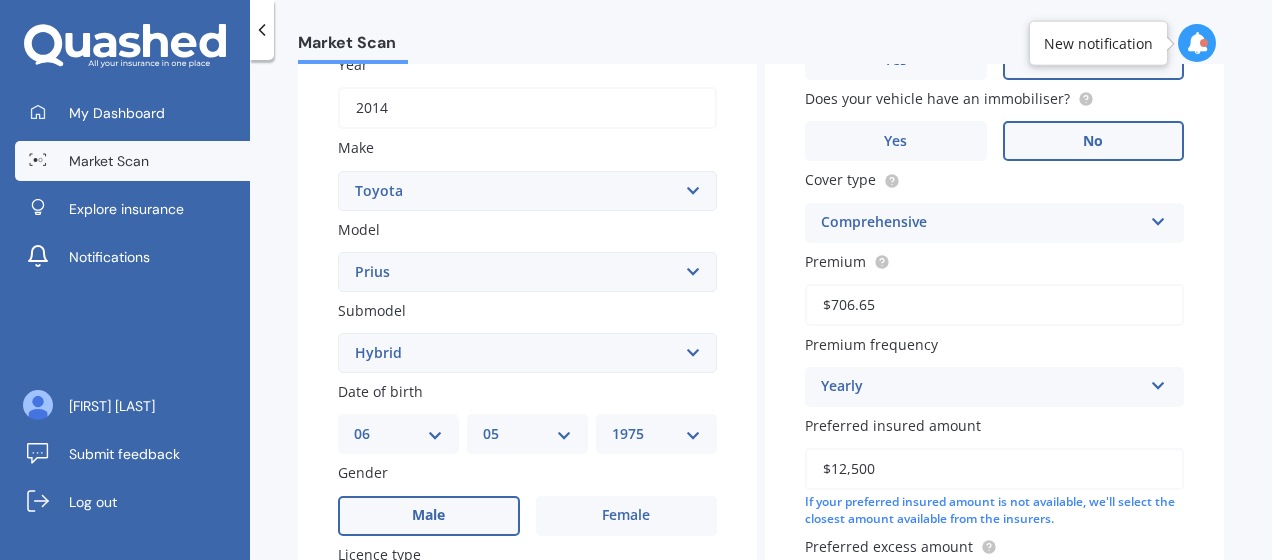 click on "Select submodel (All other) Hybrid" at bounding box center [527, 353] 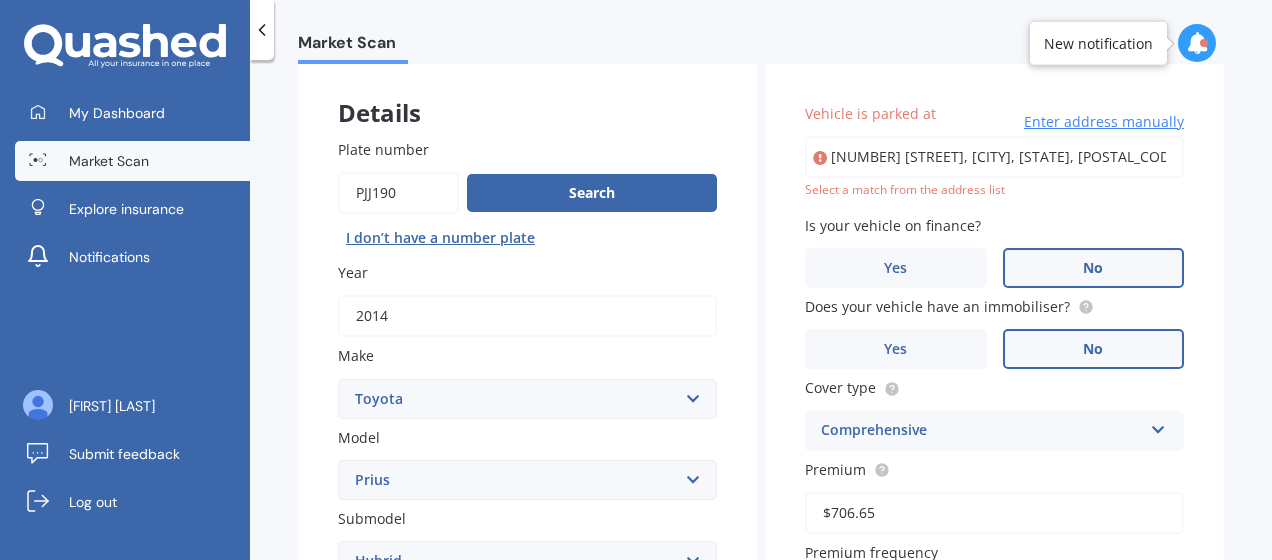 scroll, scrollTop: 84, scrollLeft: 0, axis: vertical 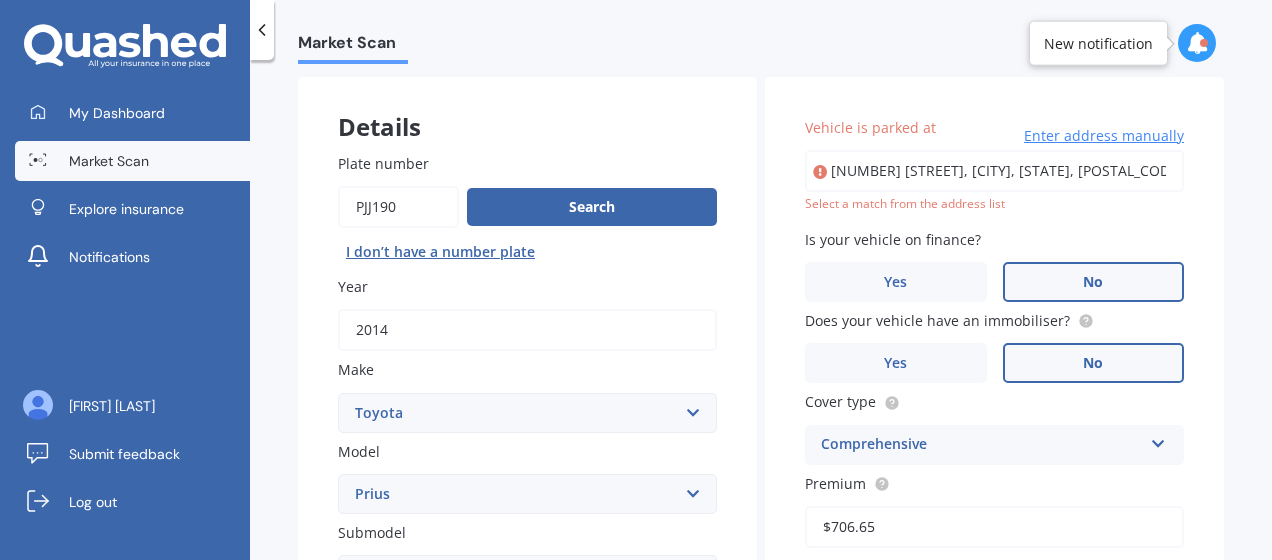 click on "[NUMBER] [STREET], [CITY], [STATE], [POSTAL_CODE], [COUNTRY]" at bounding box center (994, 171) 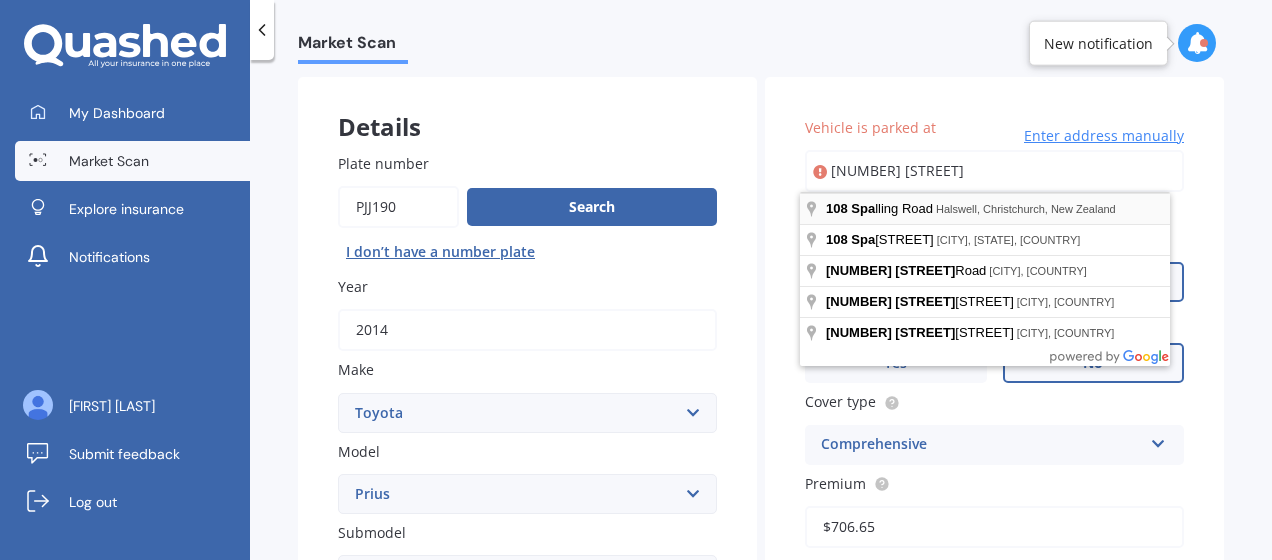 type on "[NUMBER] [STREET]" 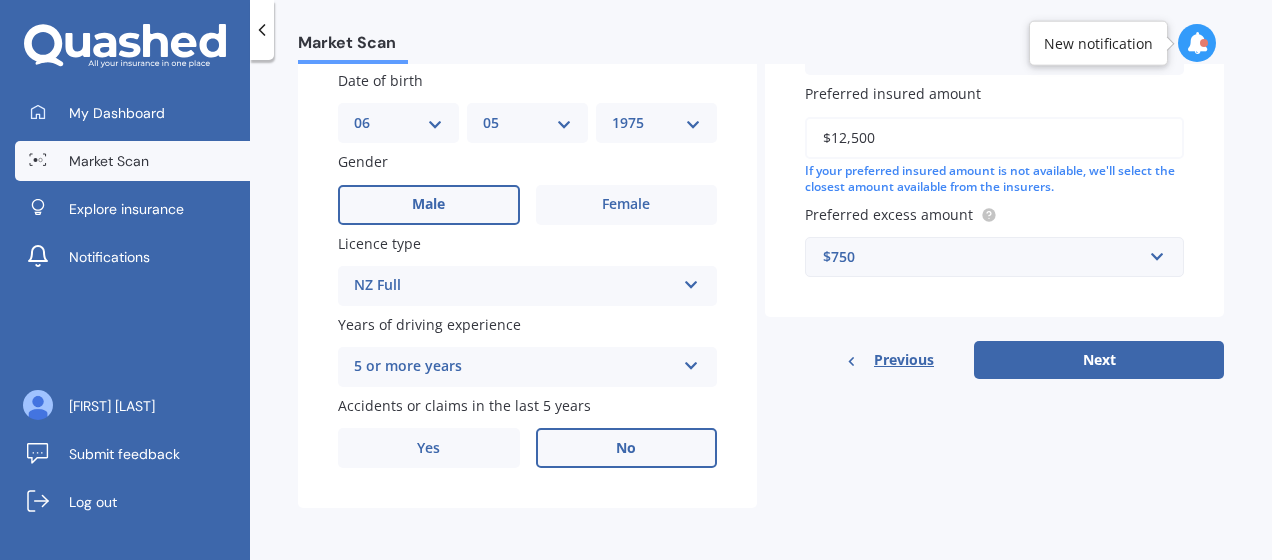 scroll, scrollTop: 620, scrollLeft: 0, axis: vertical 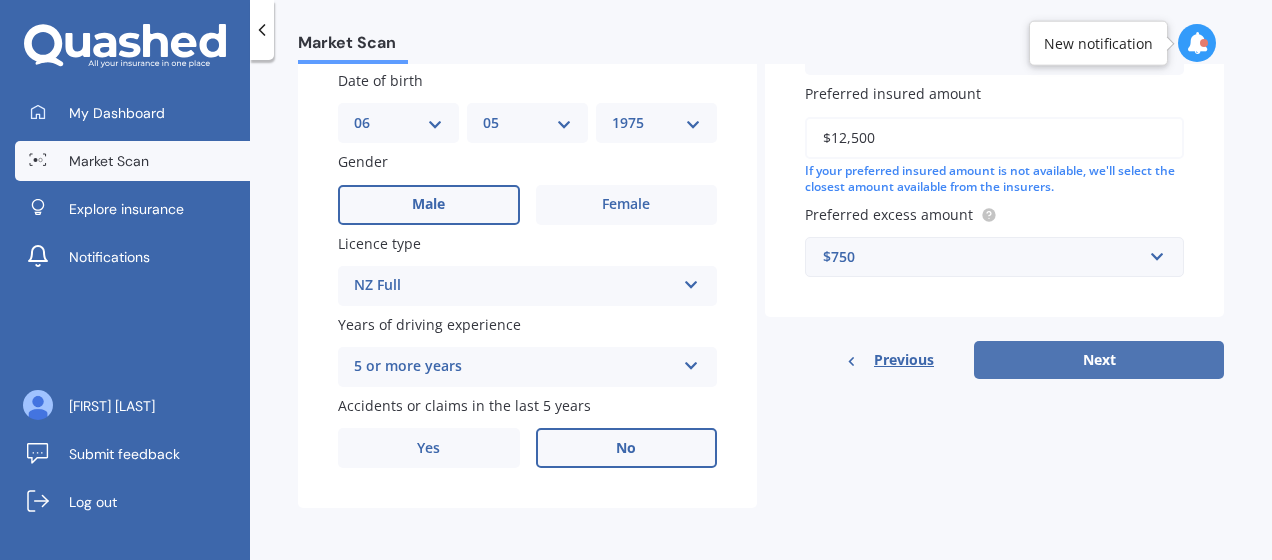 click on "Next" at bounding box center (1099, 360) 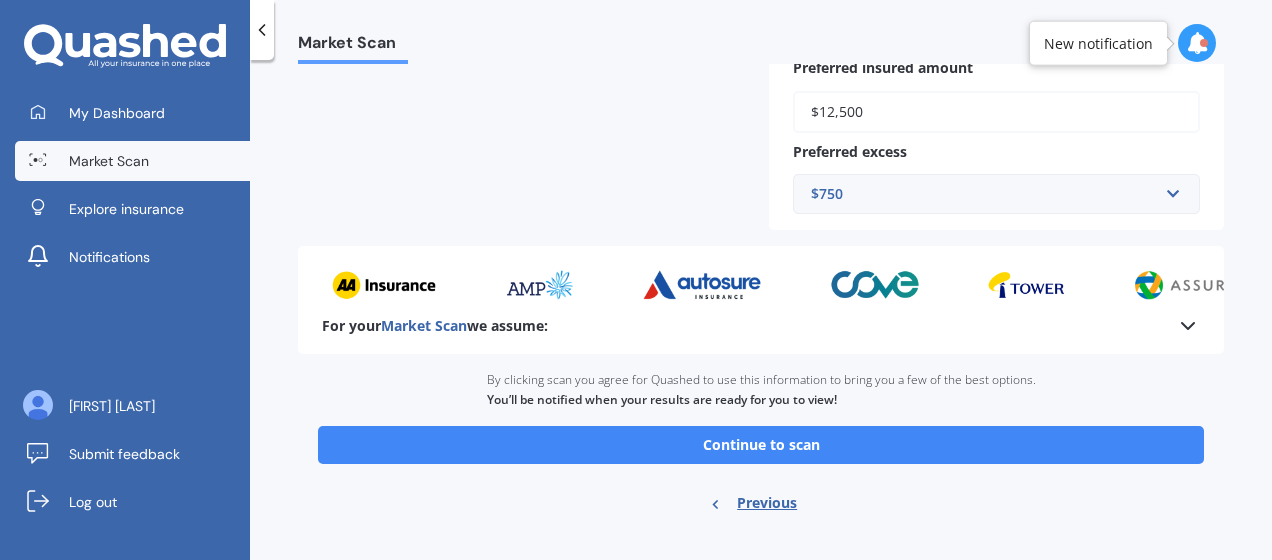 scroll, scrollTop: 639, scrollLeft: 0, axis: vertical 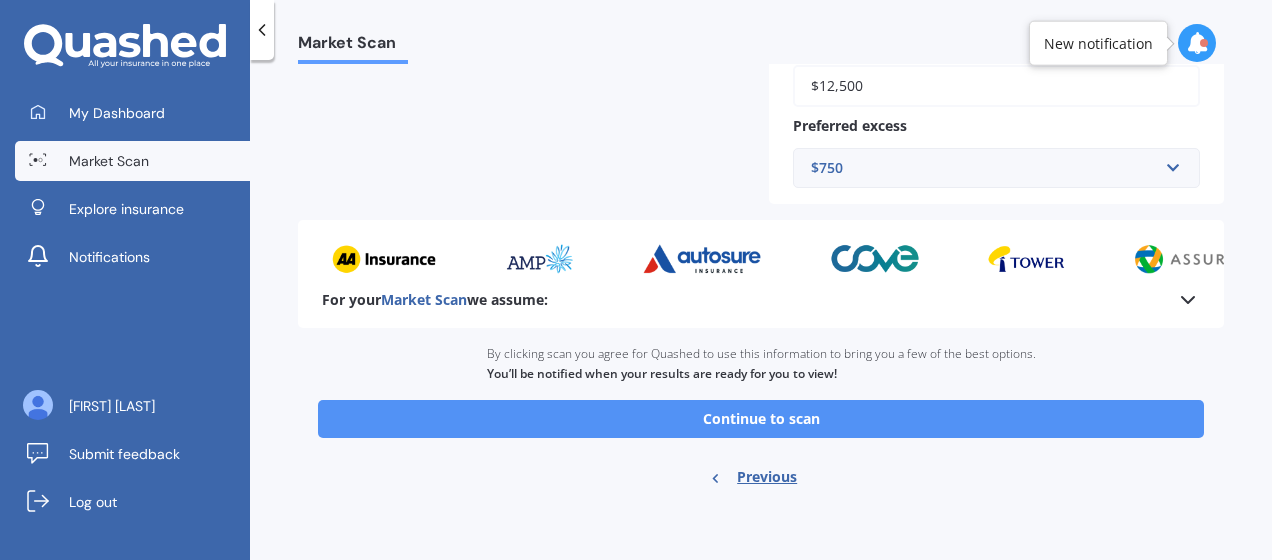 click on "Continue to scan" at bounding box center [761, 419] 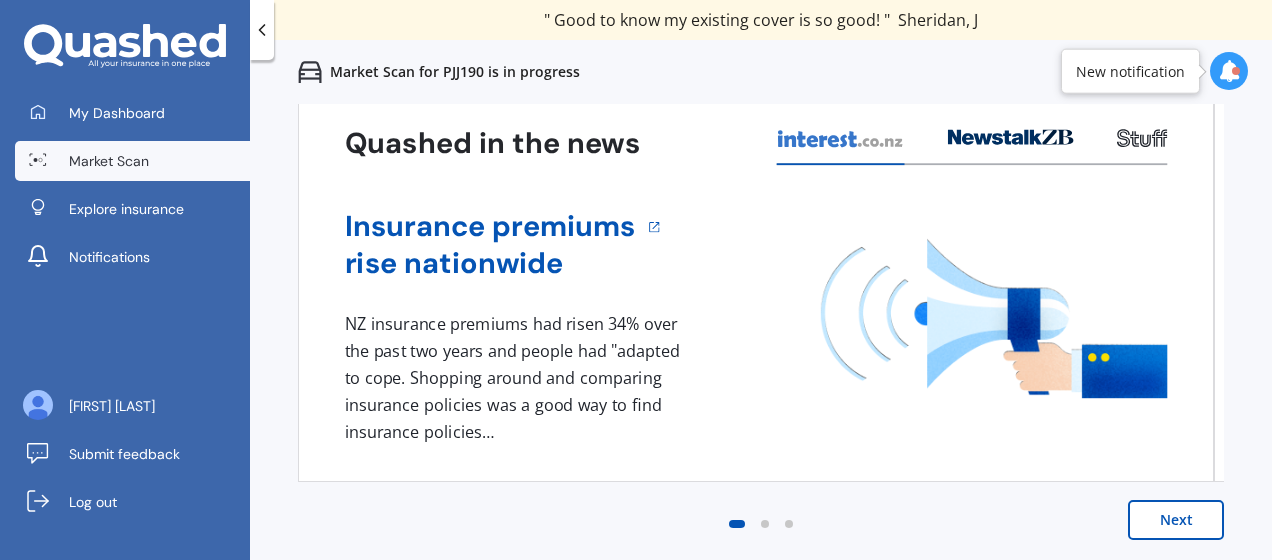 scroll, scrollTop: 0, scrollLeft: 0, axis: both 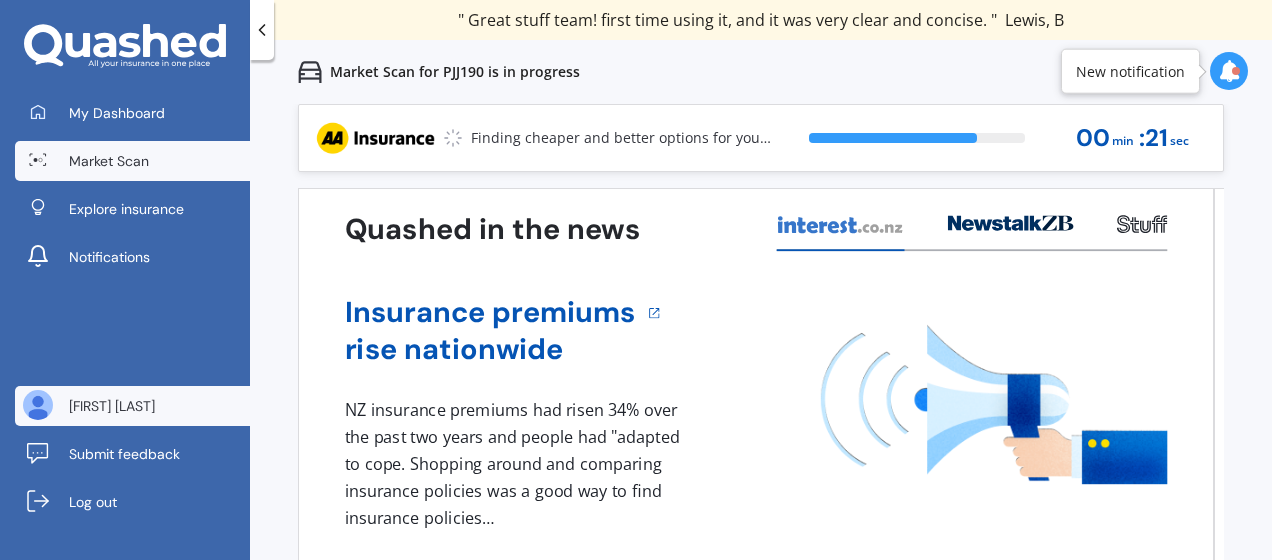 click on "[FIRST] [LAST]" at bounding box center (132, 406) 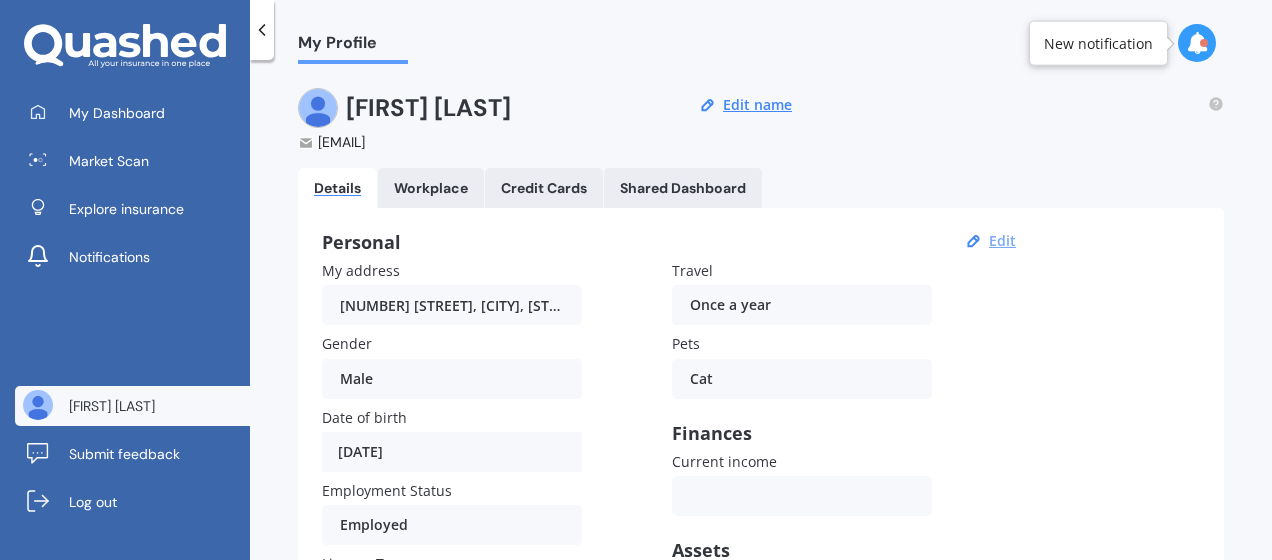 click on "Edit" at bounding box center (1002, 241) 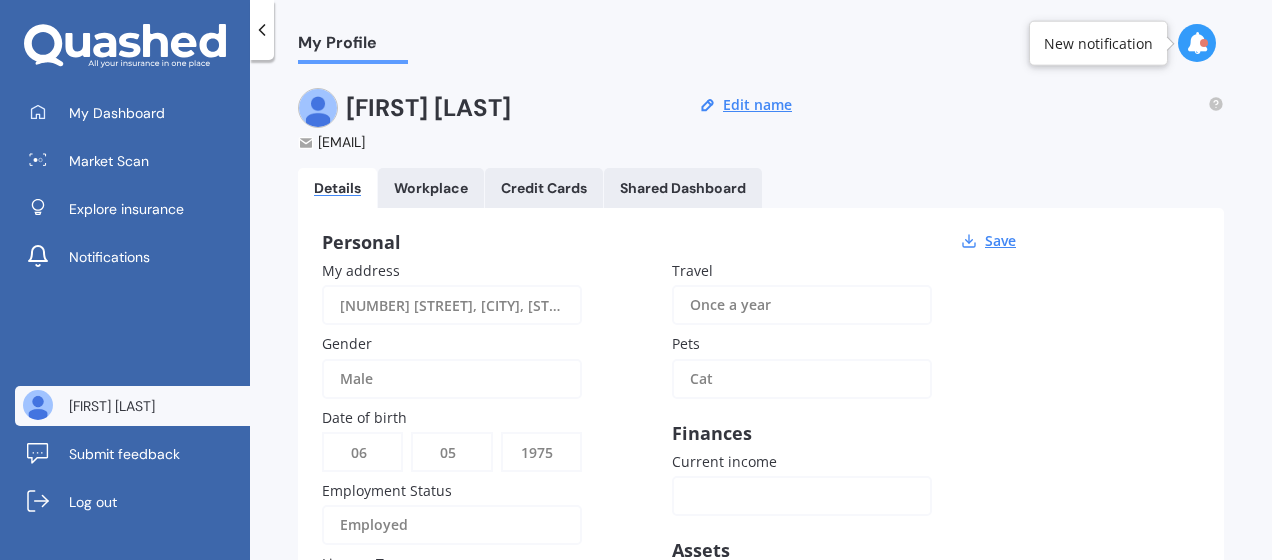 click on "[NUMBER] [STREET], [CITY], [STATE] [POSTAL_CODE], [COUNTRY]" at bounding box center [452, 305] 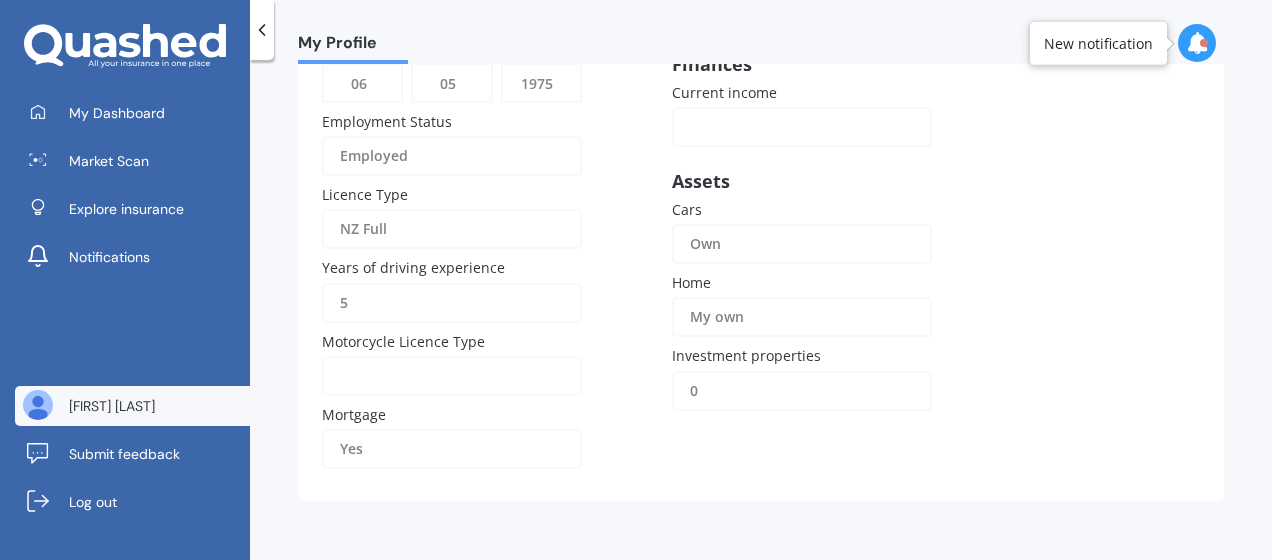 scroll, scrollTop: 370, scrollLeft: 0, axis: vertical 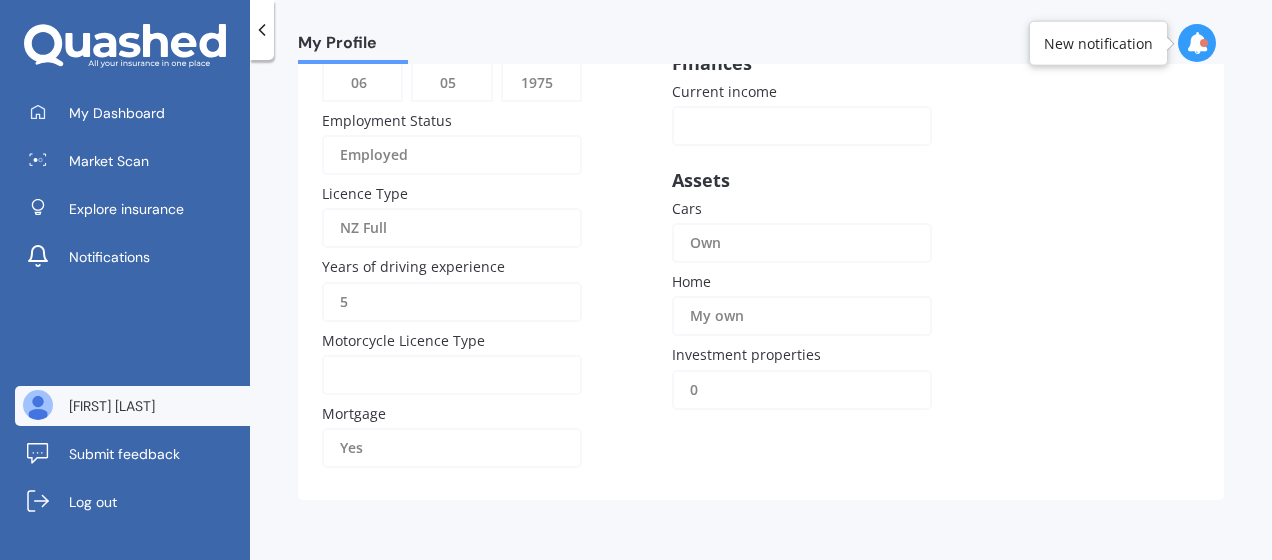 type on "[NUMBER] [STREET]" 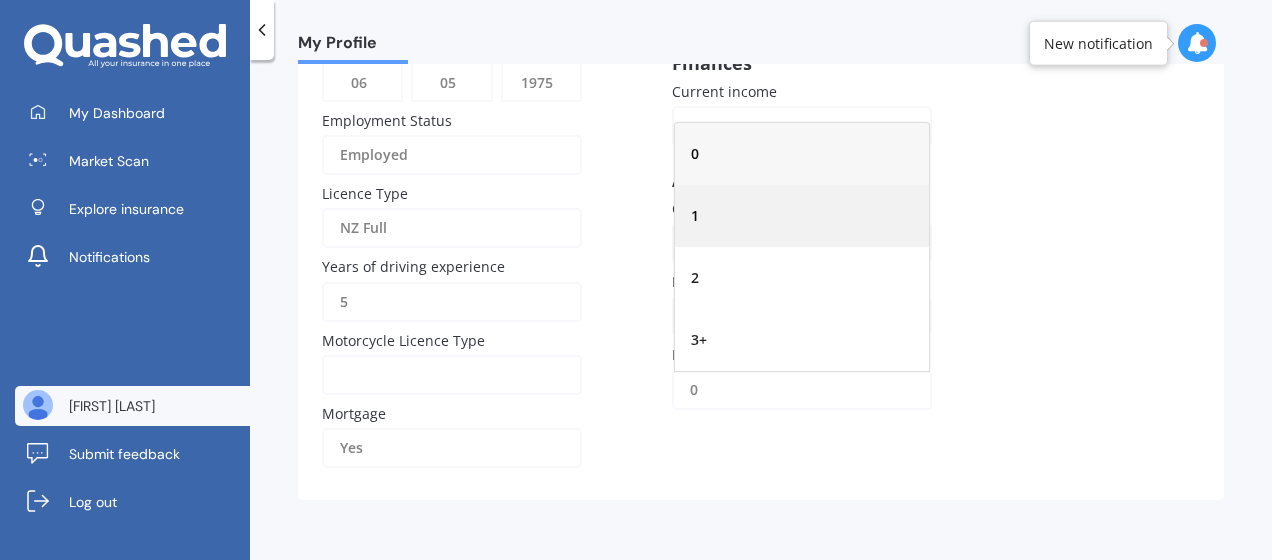 click on "1" at bounding box center (802, 216) 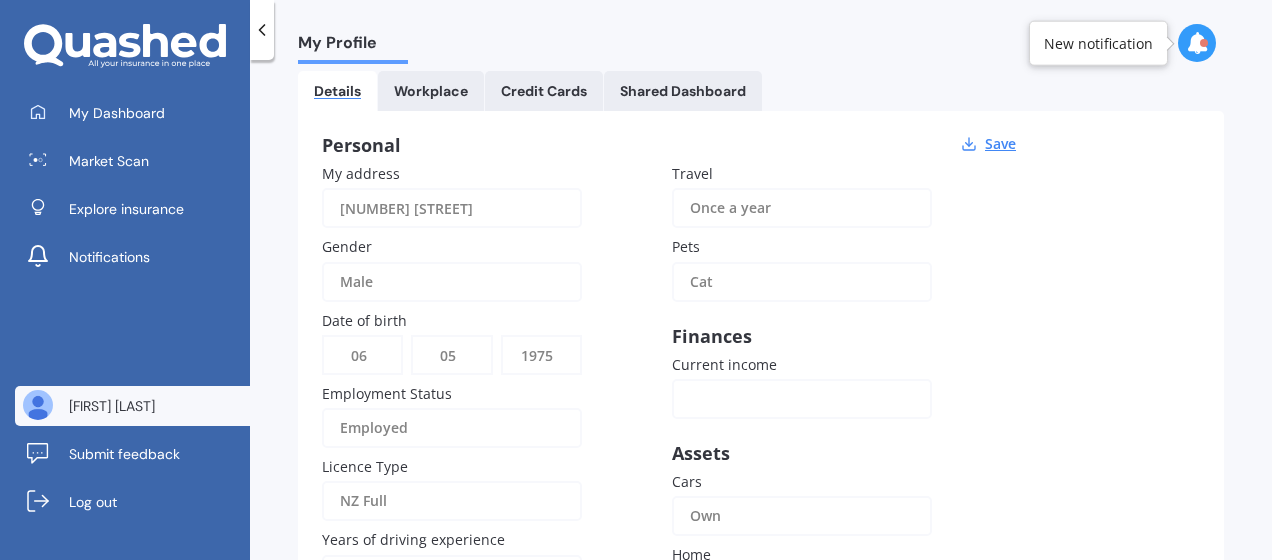 scroll, scrollTop: 96, scrollLeft: 0, axis: vertical 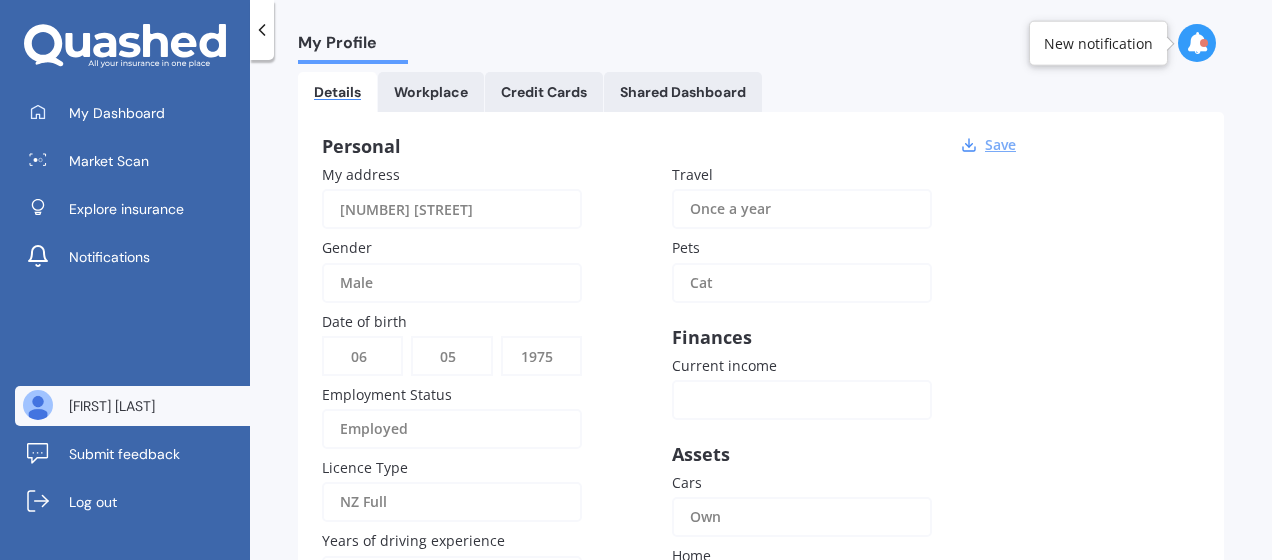 click on "Save" at bounding box center (1000, 145) 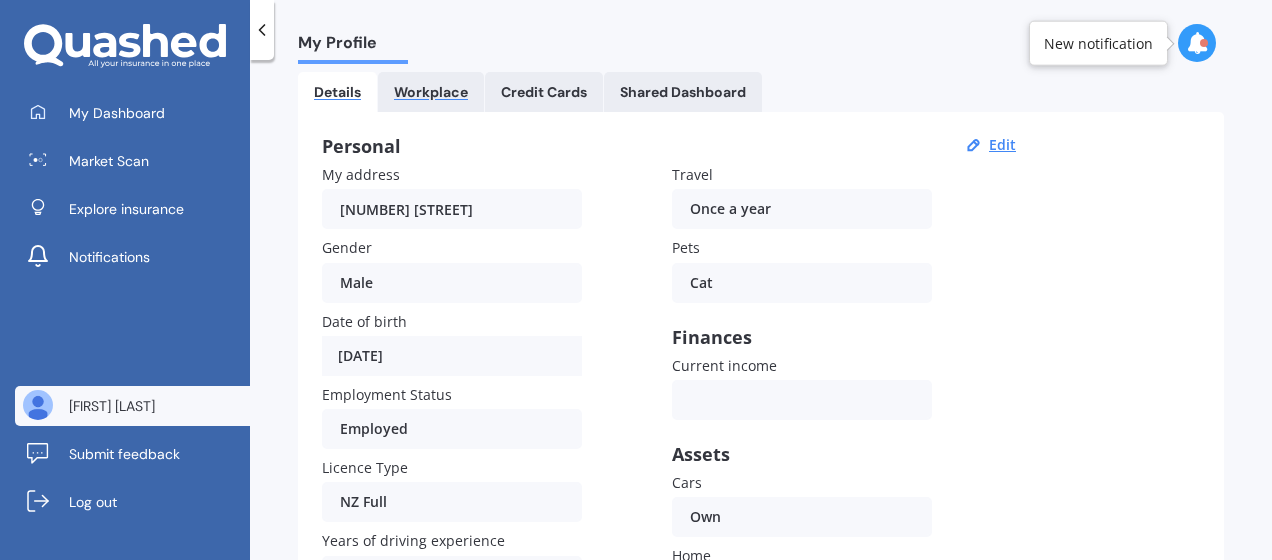 click on "Workplace" at bounding box center (431, 92) 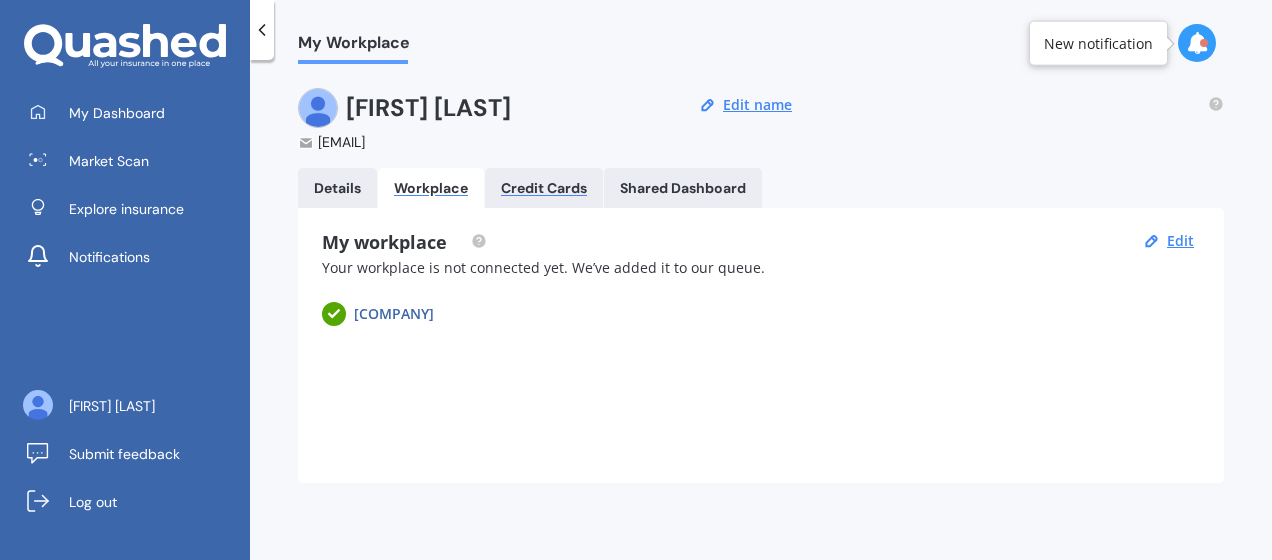 click on "Credit Cards" at bounding box center [544, 188] 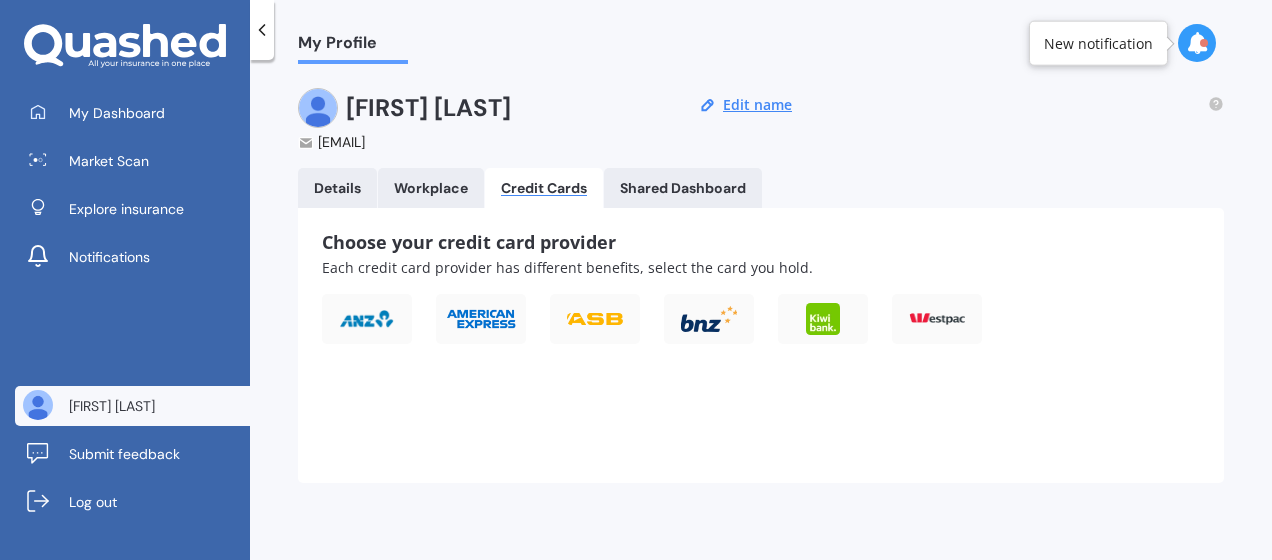 click on "Shared Dashboard" at bounding box center (683, 188) 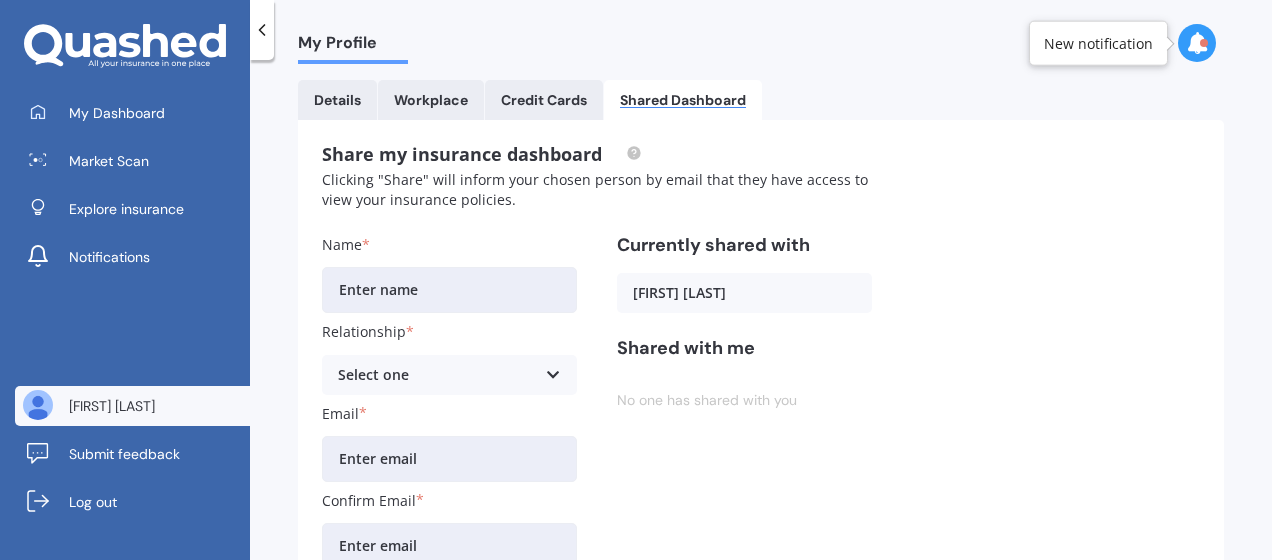 scroll, scrollTop: 86, scrollLeft: 0, axis: vertical 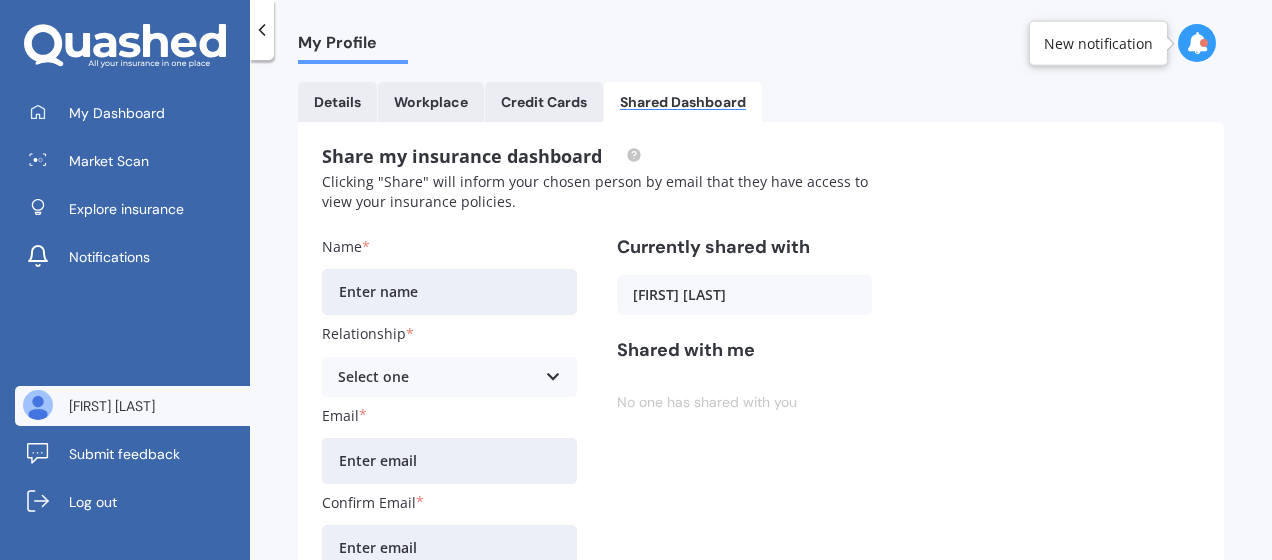 click on "[FIRST] [LAST]" at bounding box center (744, 295) 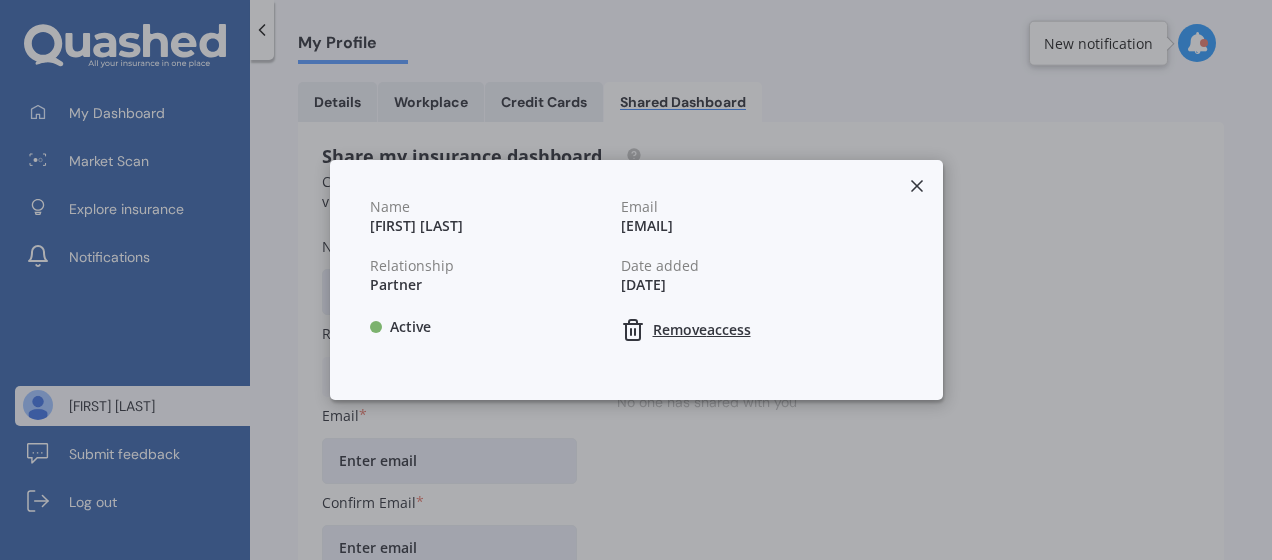 click at bounding box center (917, 186) 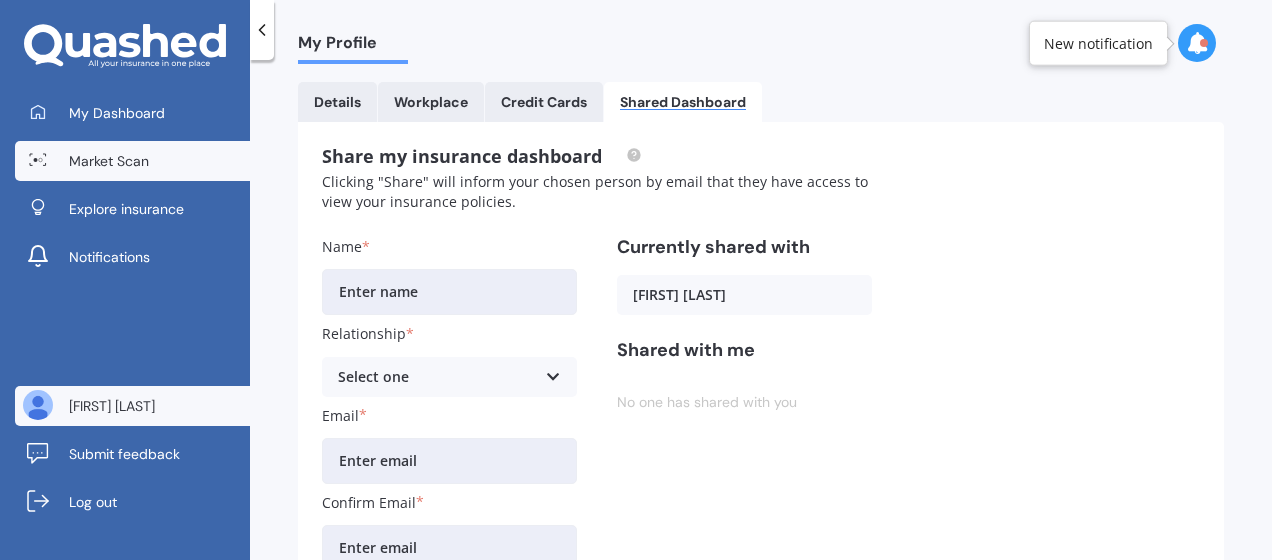 click on "Market Scan" at bounding box center [109, 161] 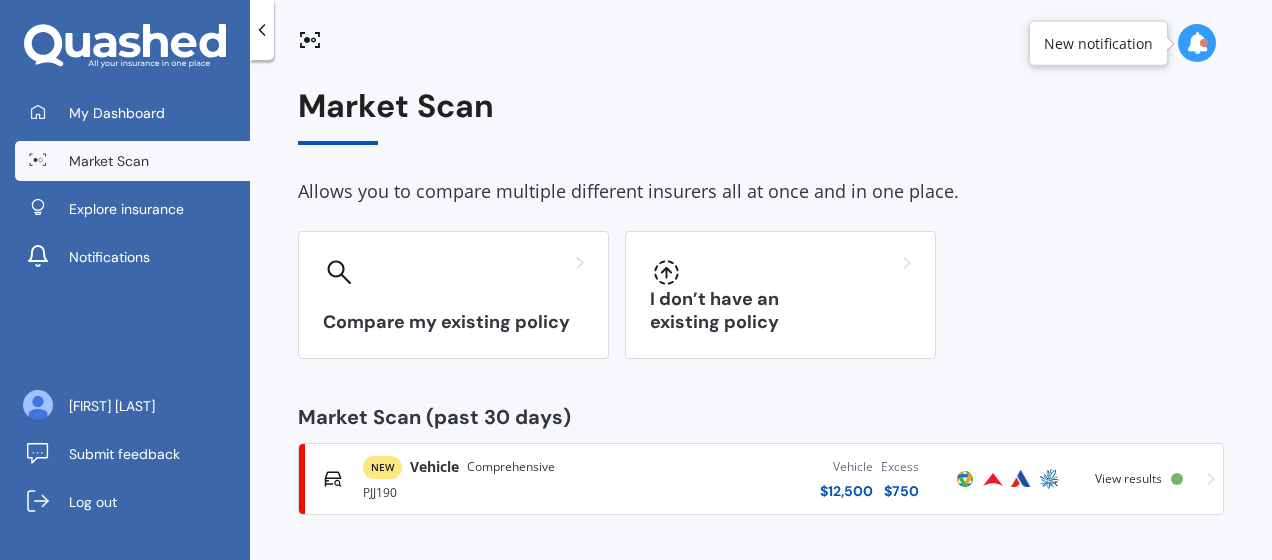 click on "View results" at bounding box center (1128, 478) 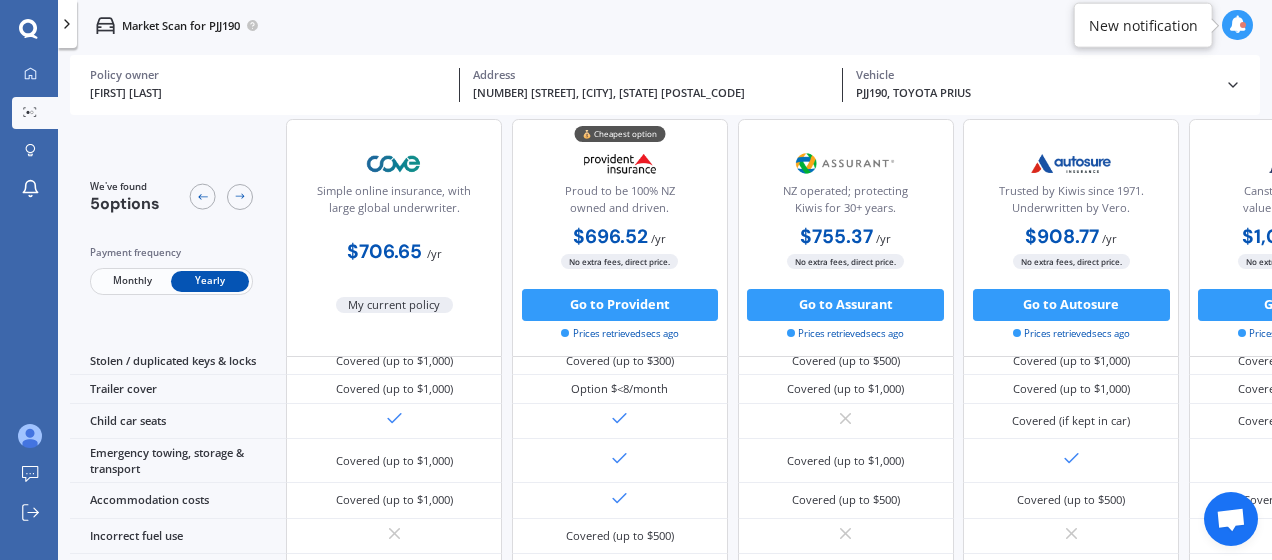 scroll, scrollTop: 350, scrollLeft: 175, axis: both 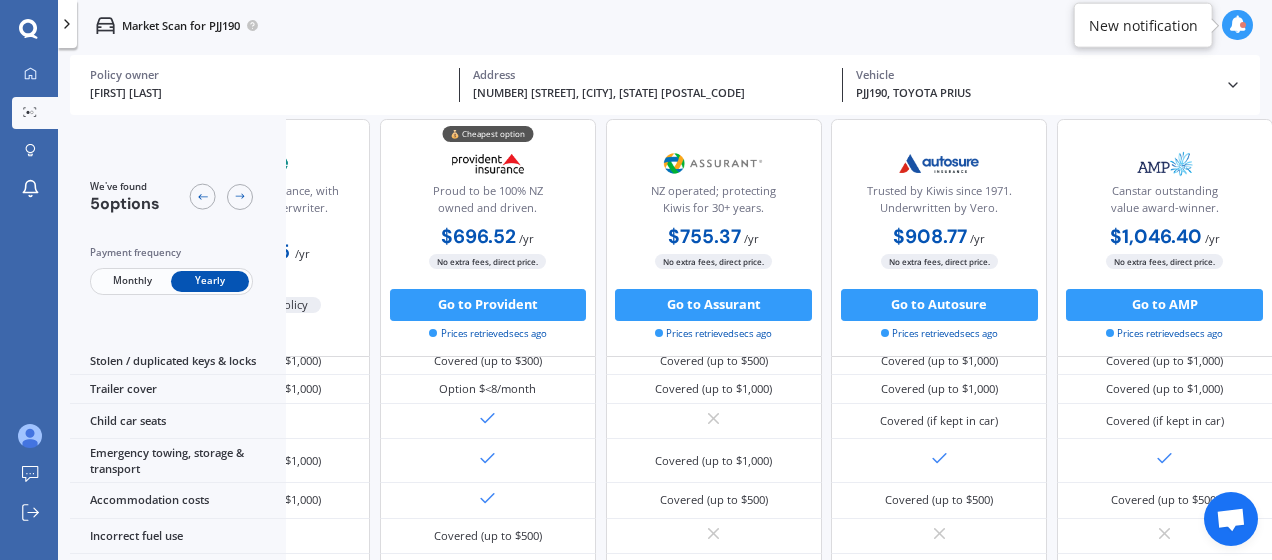 click at bounding box center [67, 24] 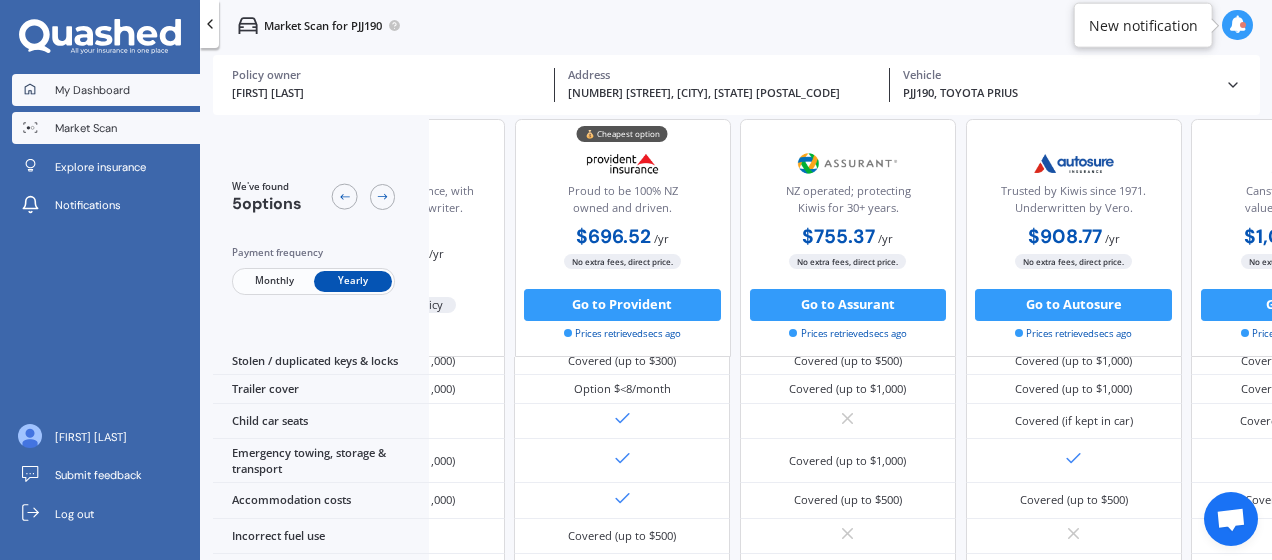 click on "My Dashboard" at bounding box center [92, 90] 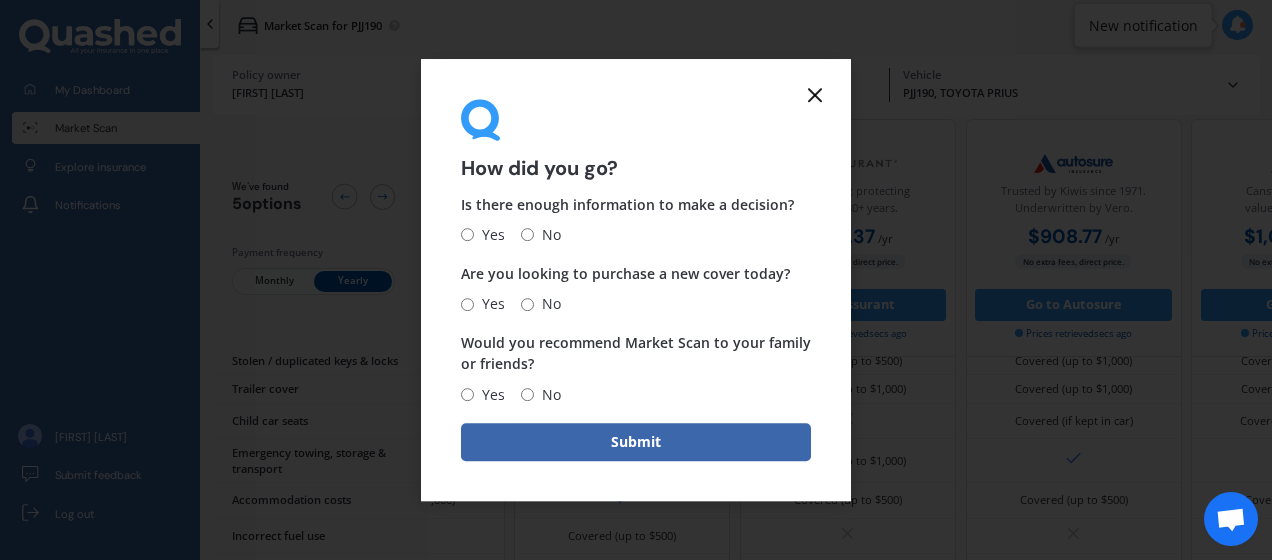 click at bounding box center [815, 95] 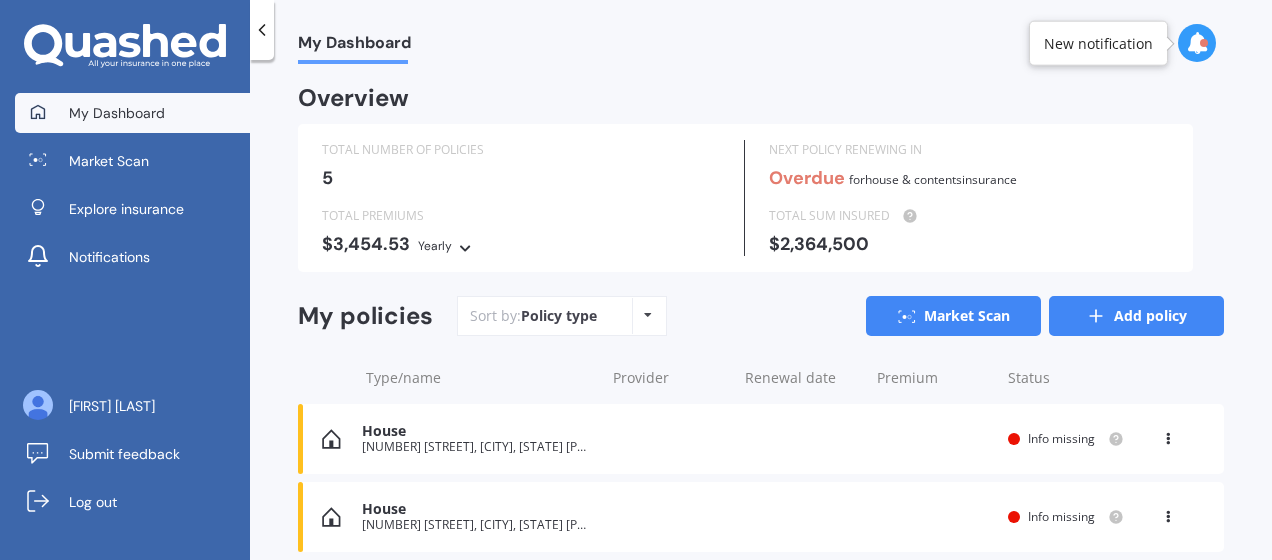 click on "Add policy" at bounding box center (1136, 316) 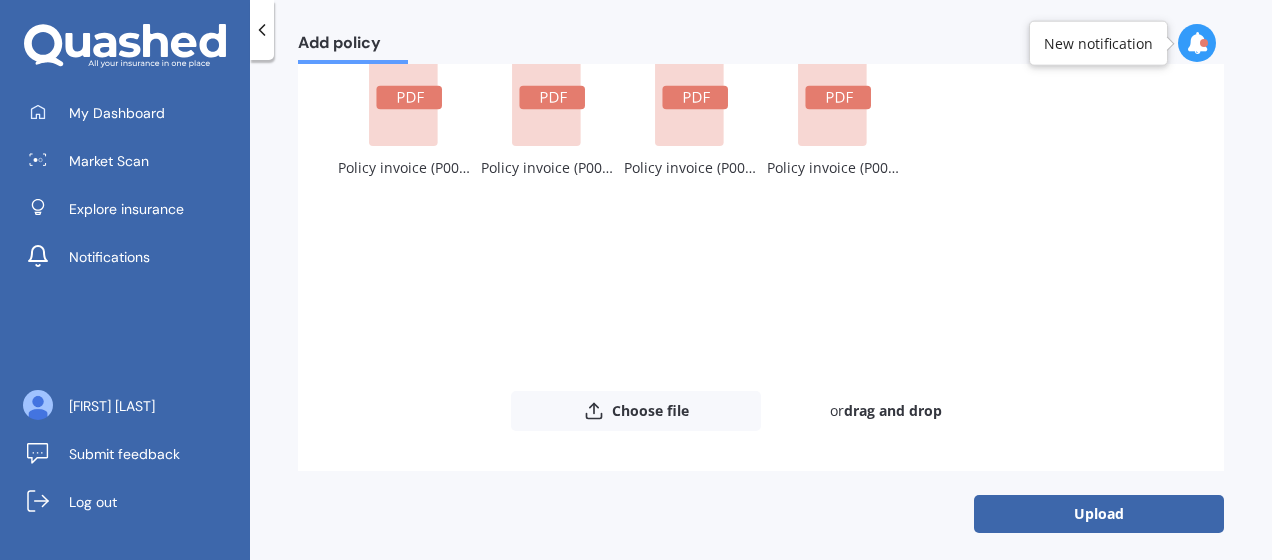 scroll, scrollTop: 200, scrollLeft: 0, axis: vertical 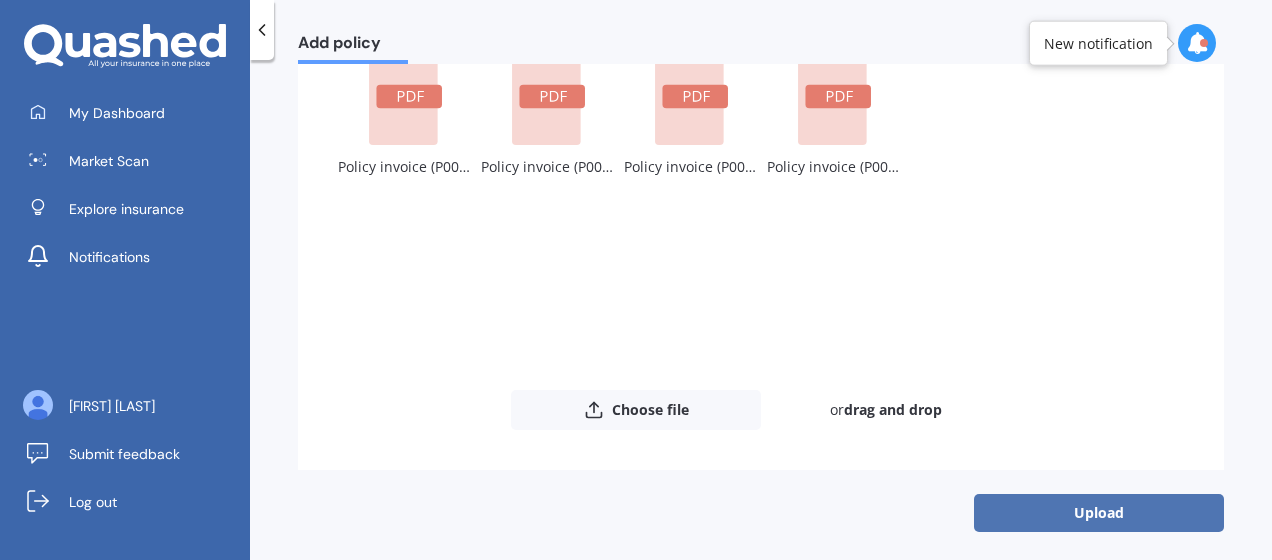 click on "Upload" at bounding box center [1099, 513] 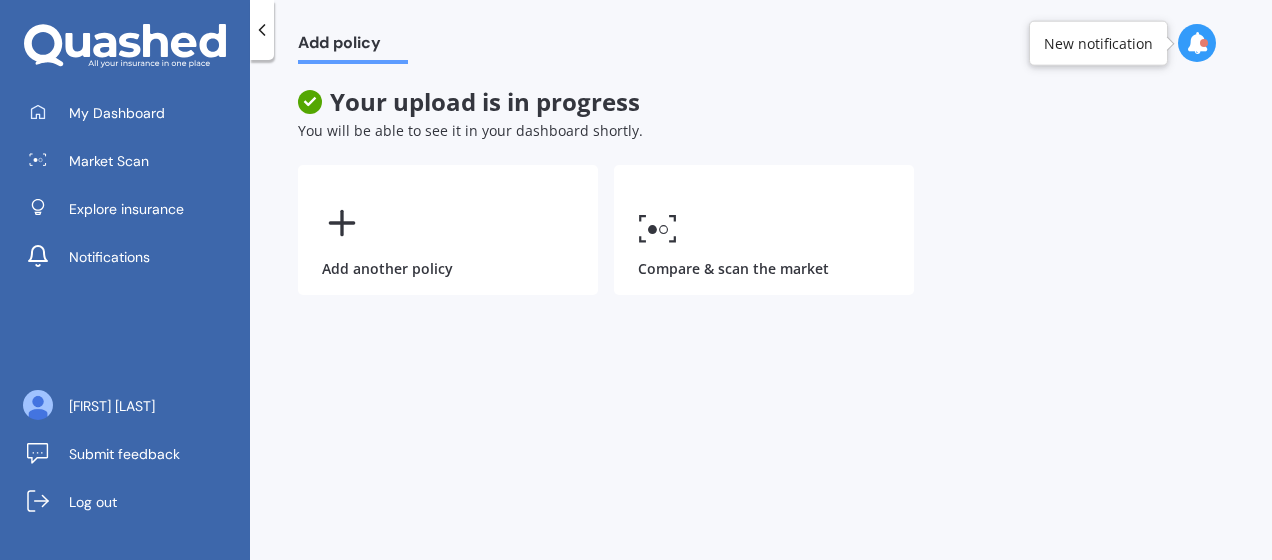 scroll, scrollTop: 0, scrollLeft: 0, axis: both 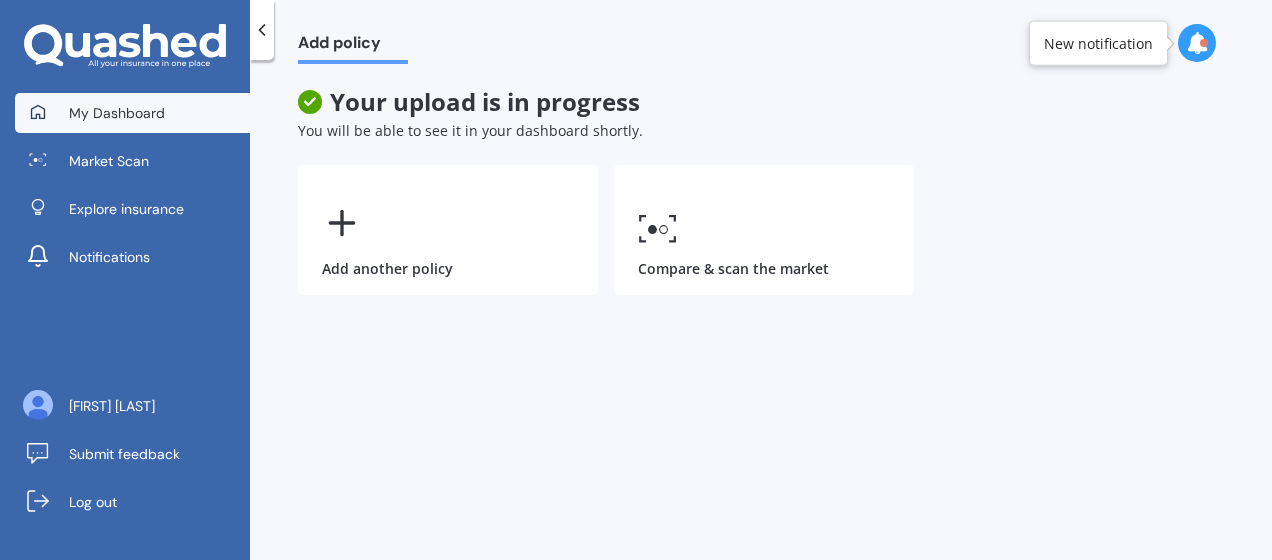 click on "My Dashboard" at bounding box center (132, 113) 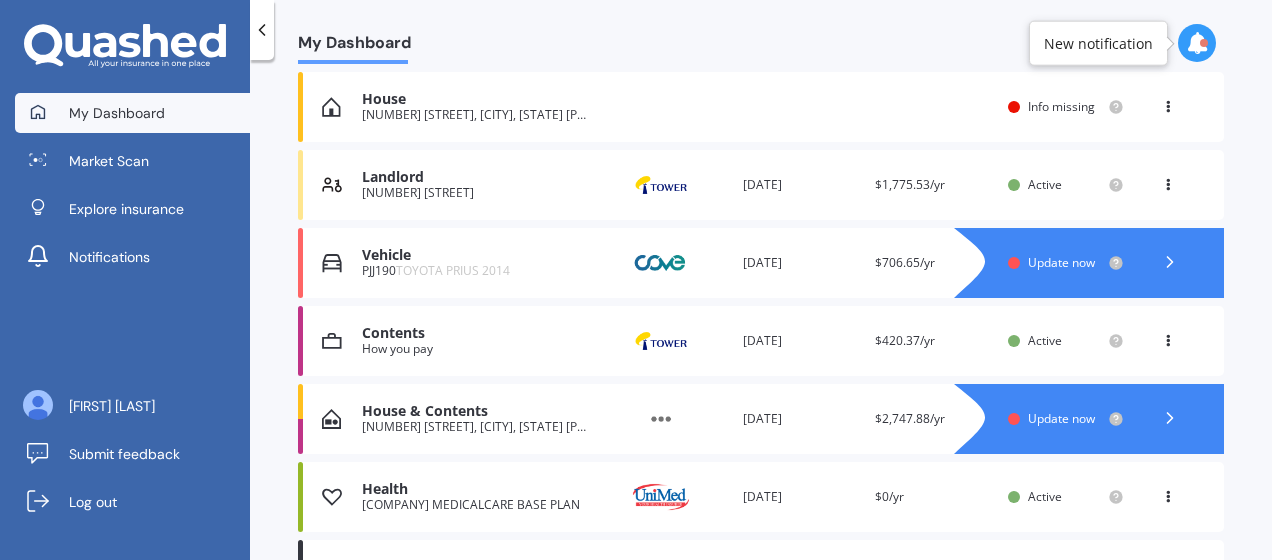 scroll, scrollTop: 491, scrollLeft: 0, axis: vertical 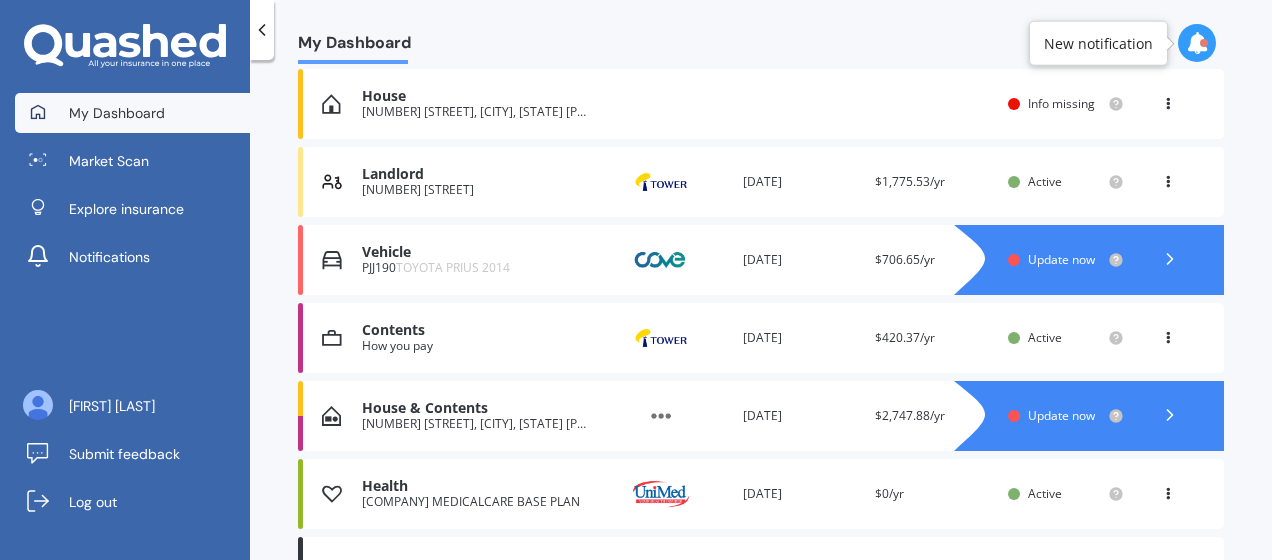 click at bounding box center [1170, 259] 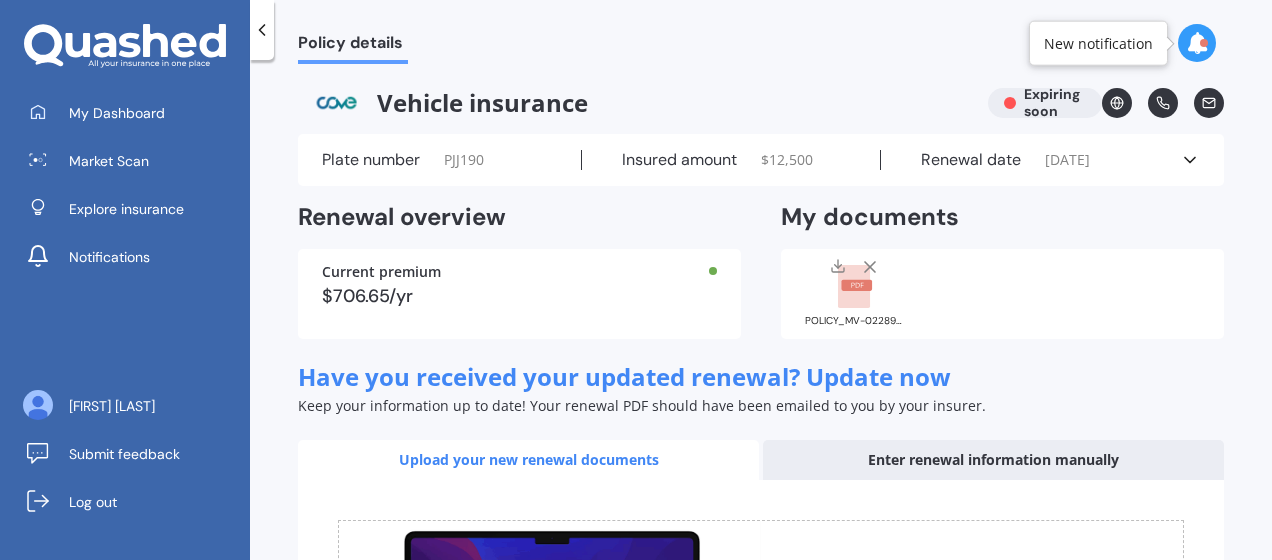 scroll, scrollTop: 0, scrollLeft: 0, axis: both 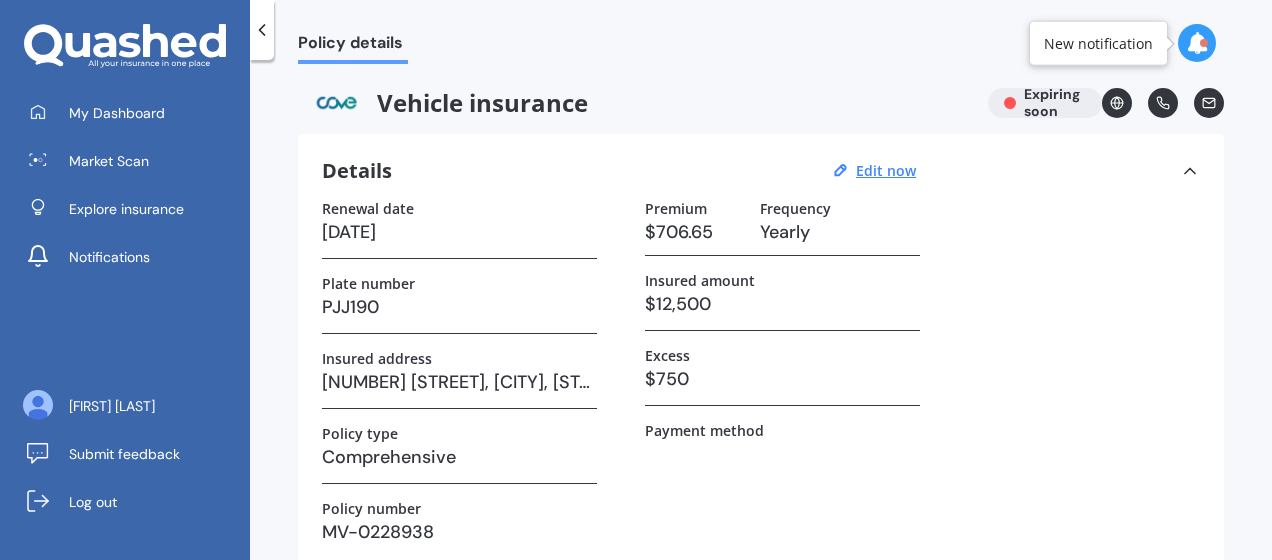 click at bounding box center (1190, 171) 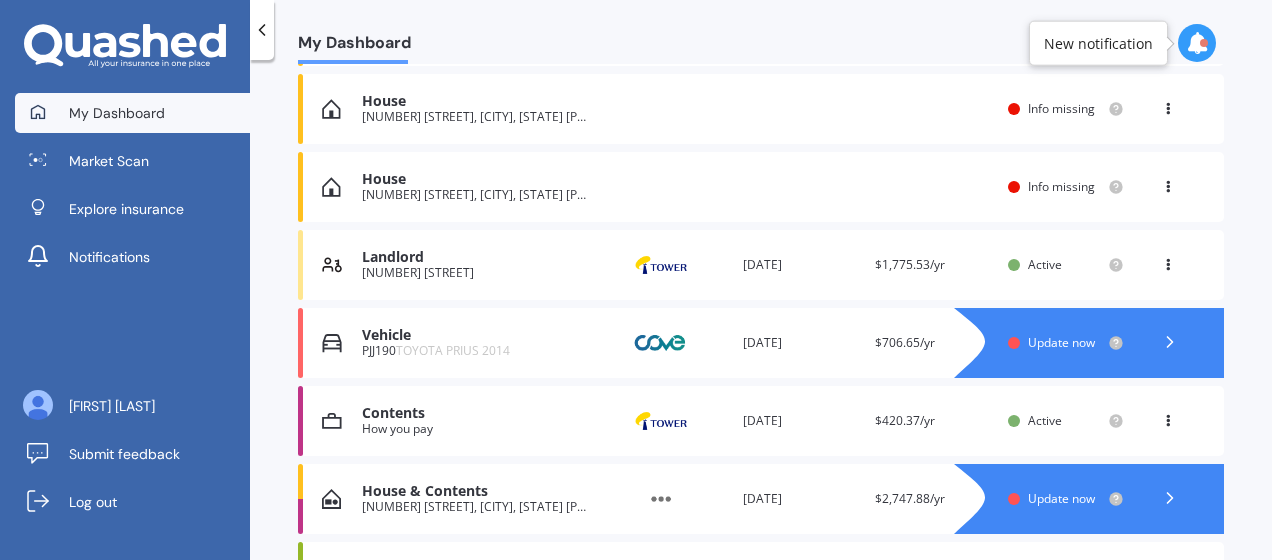 scroll, scrollTop: 410, scrollLeft: 0, axis: vertical 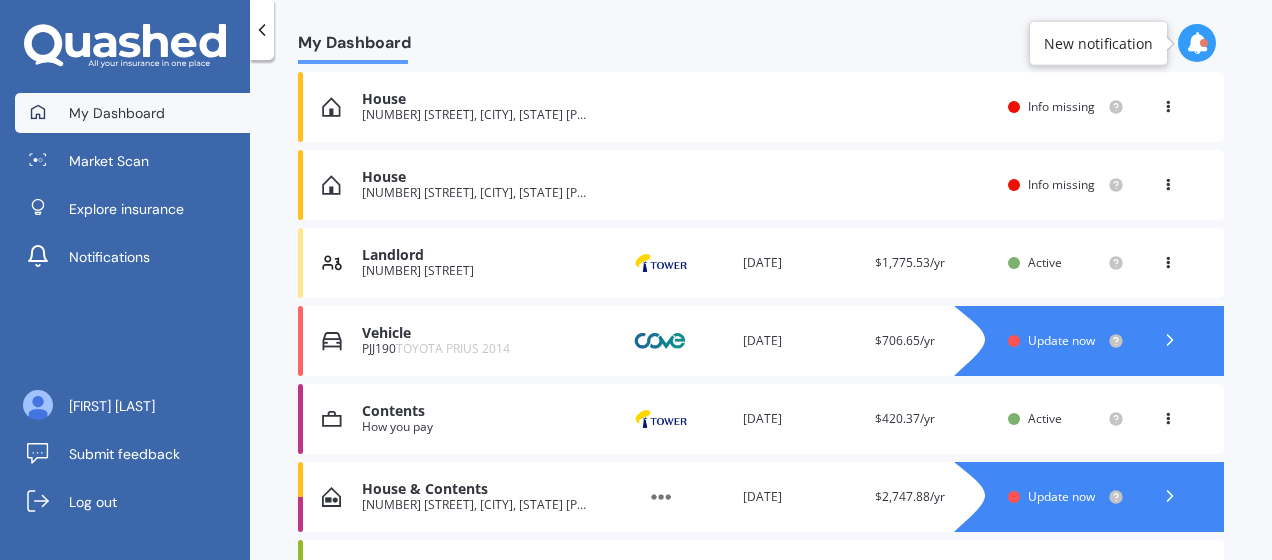 click at bounding box center [1168, 181] 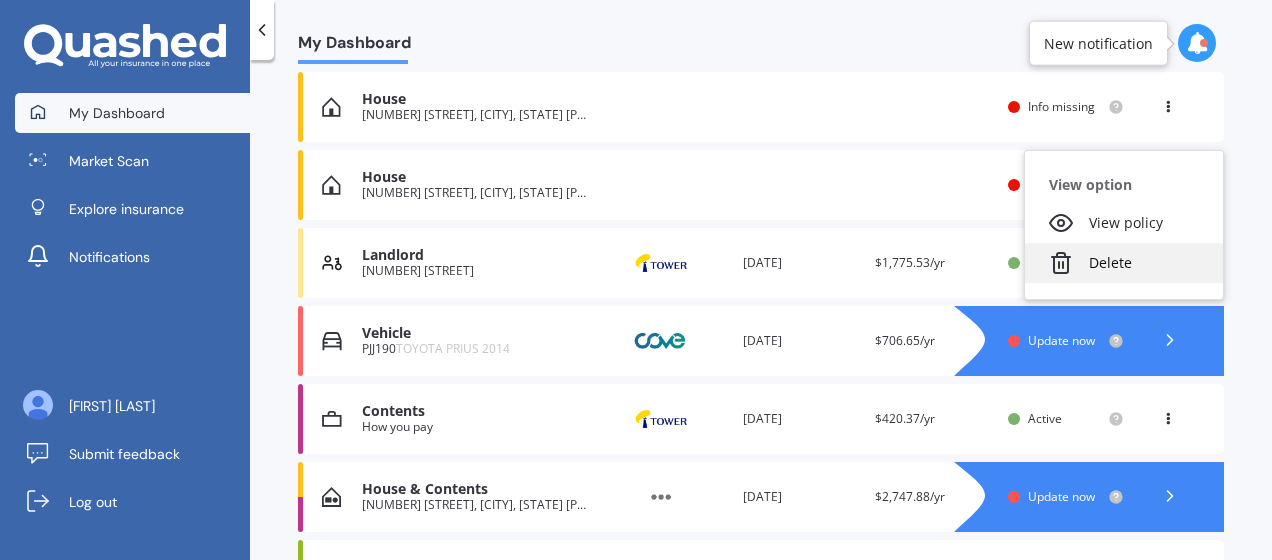click on "Delete" at bounding box center [1124, 263] 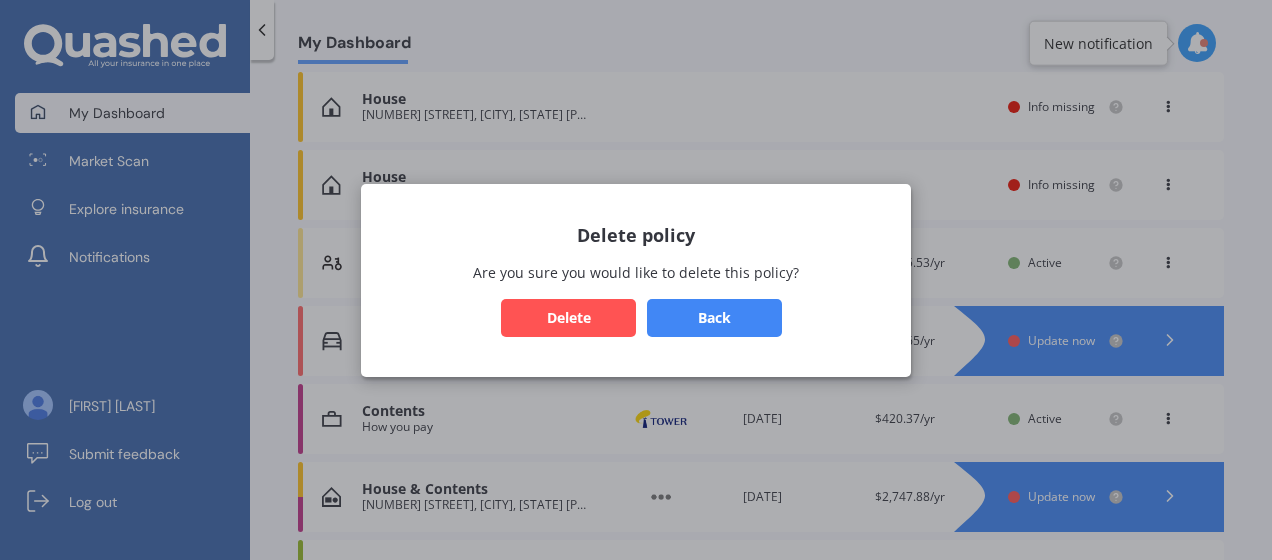 click on "Delete" at bounding box center (568, 317) 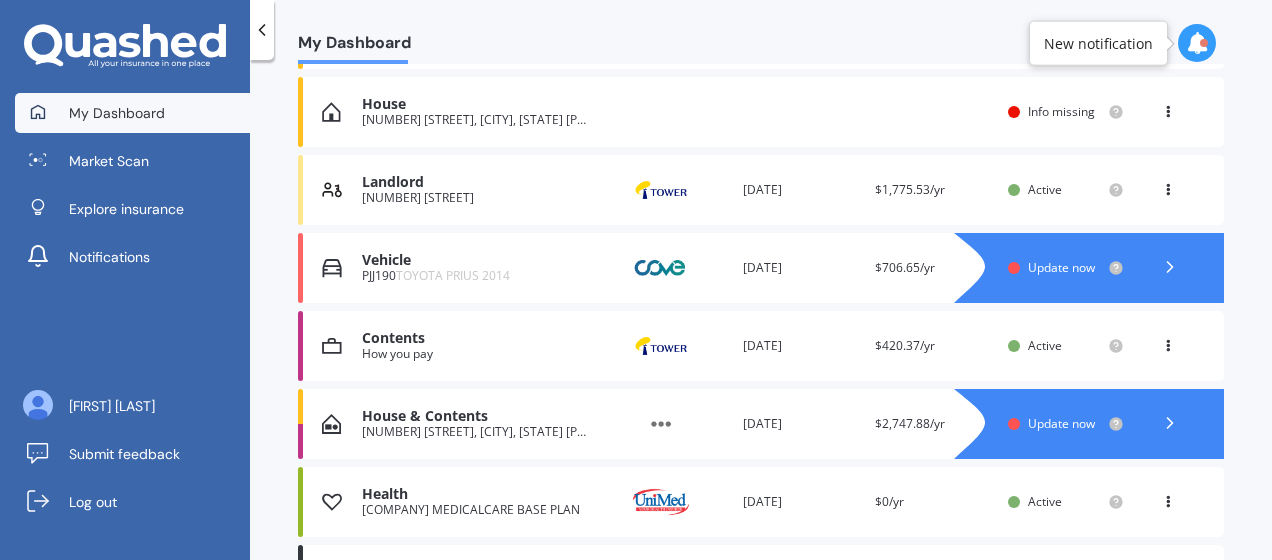 scroll, scrollTop: 406, scrollLeft: 0, axis: vertical 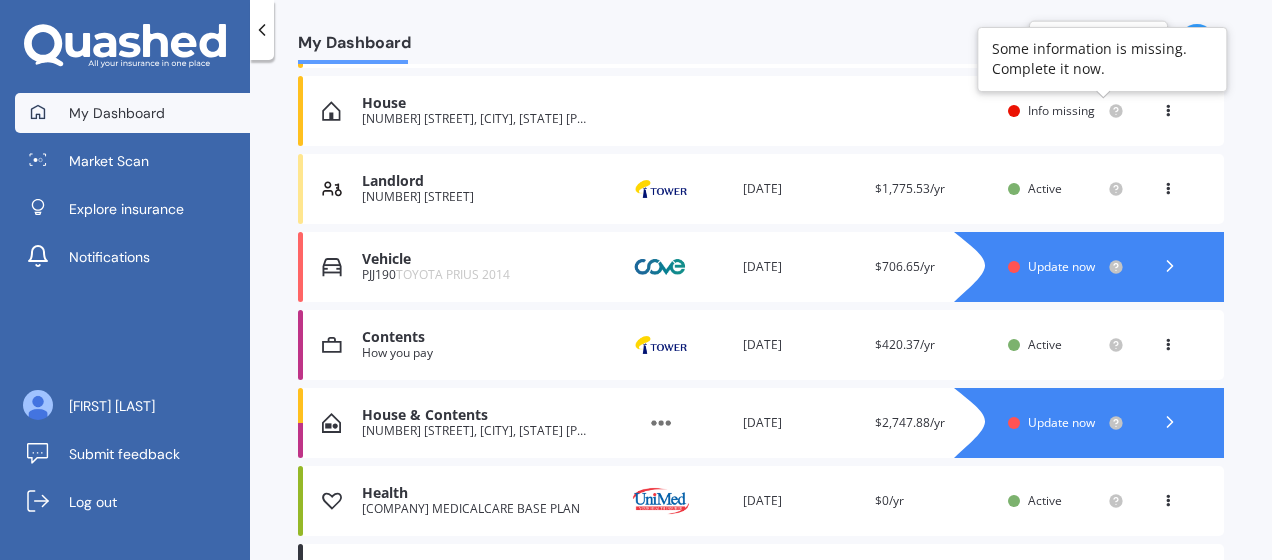 click at bounding box center [1115, 110] 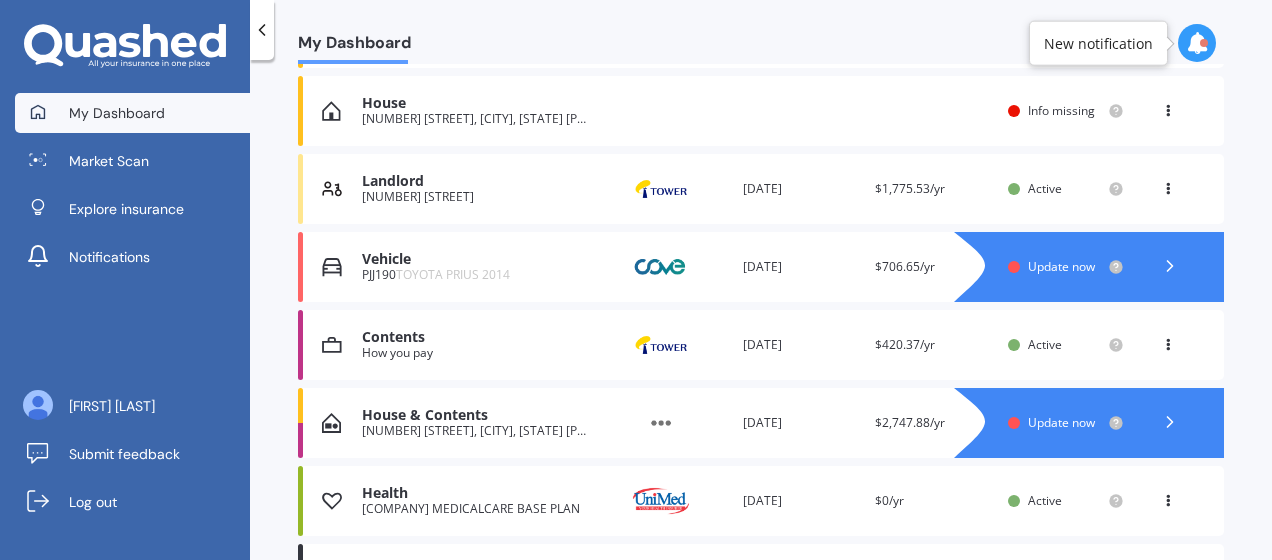 click on "Info missing" at bounding box center (1061, 110) 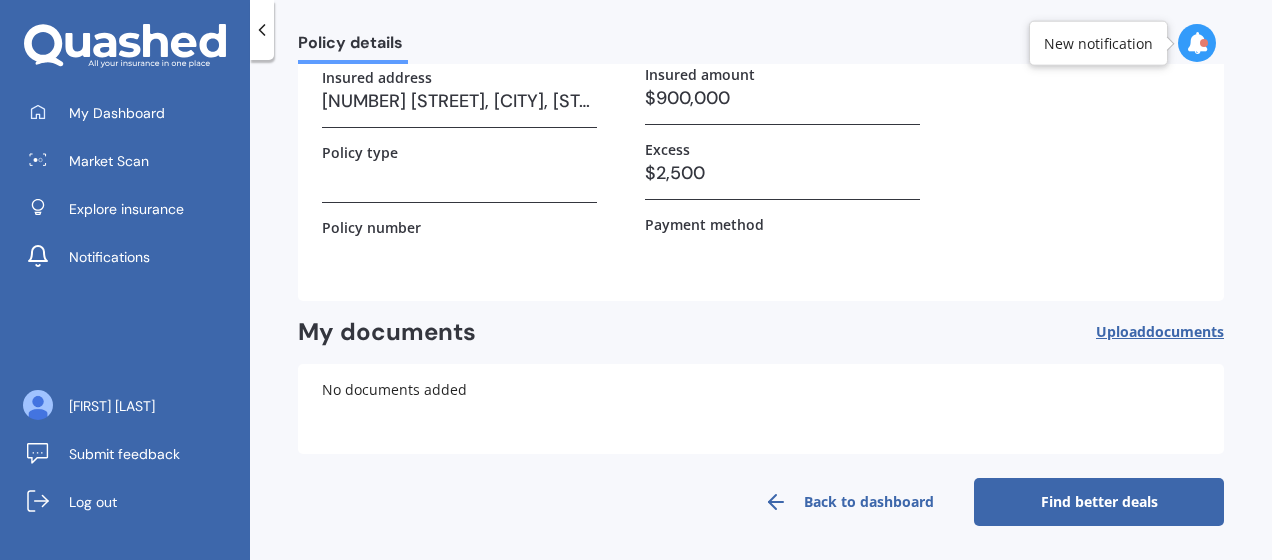 scroll, scrollTop: 0, scrollLeft: 0, axis: both 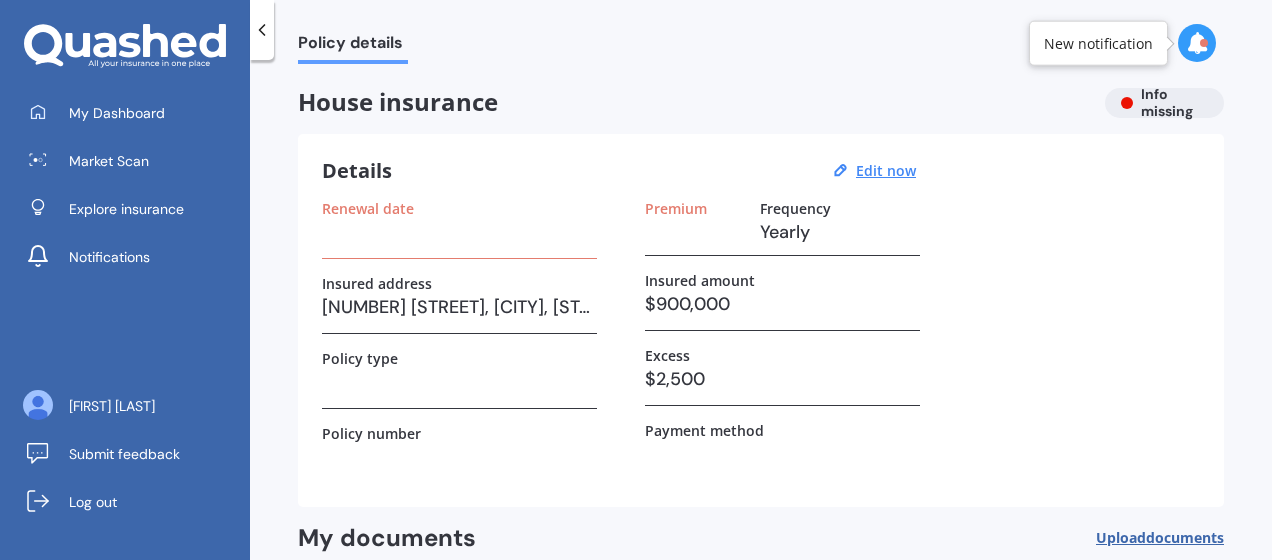 click on "House insurance Info missing" at bounding box center (761, 103) 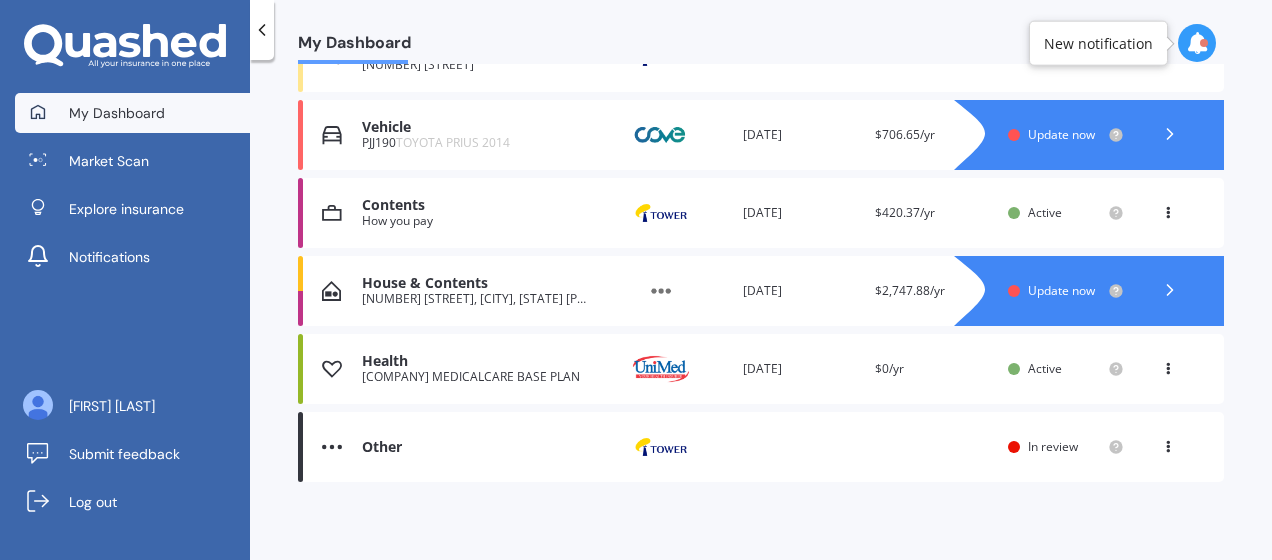 scroll, scrollTop: 542, scrollLeft: 0, axis: vertical 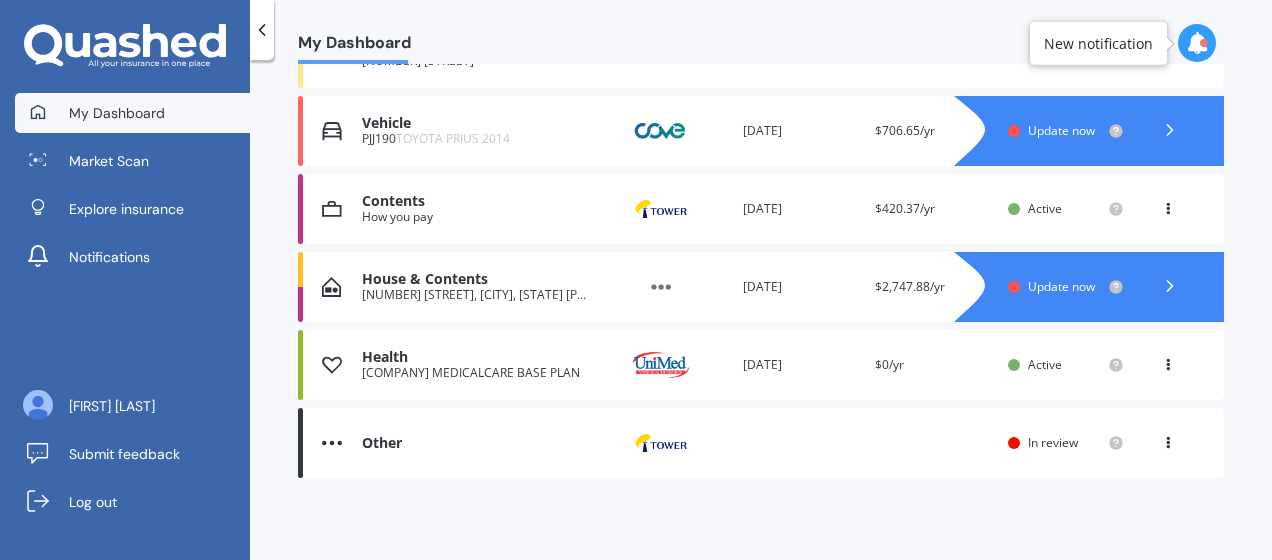 click on "Other" at bounding box center (478, 443) 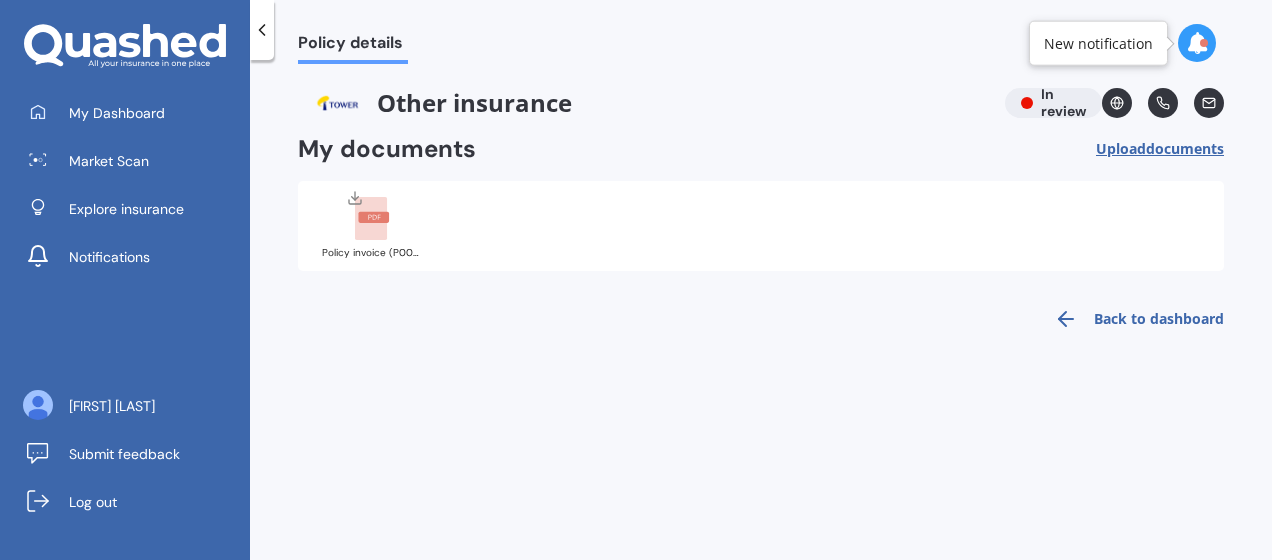 click at bounding box center [371, 219] 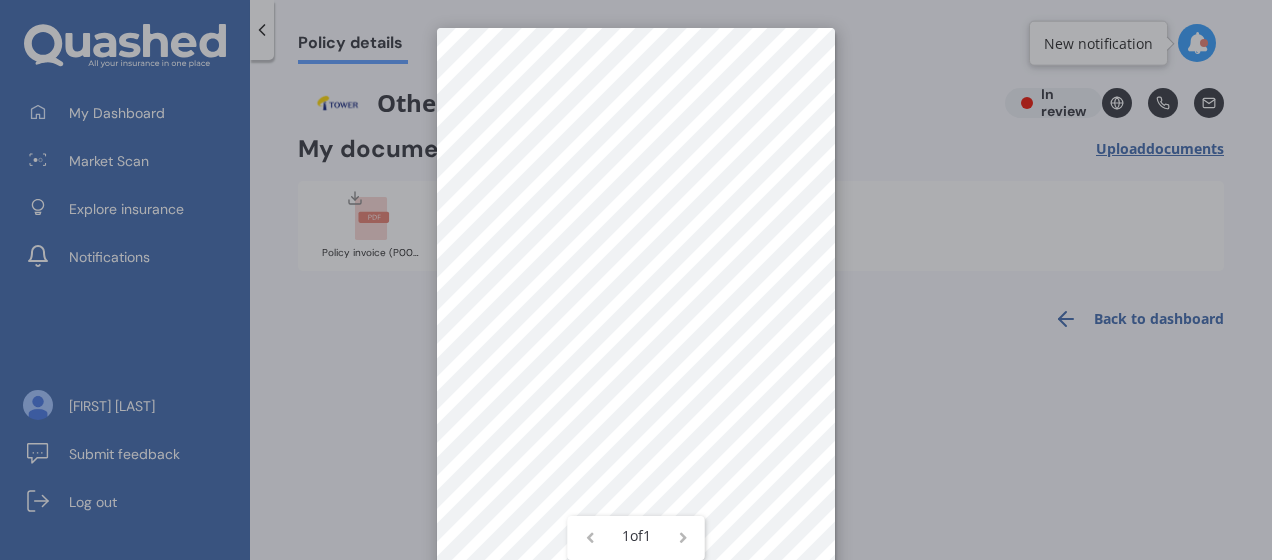 click on "1  of  1" at bounding box center (636, 280) 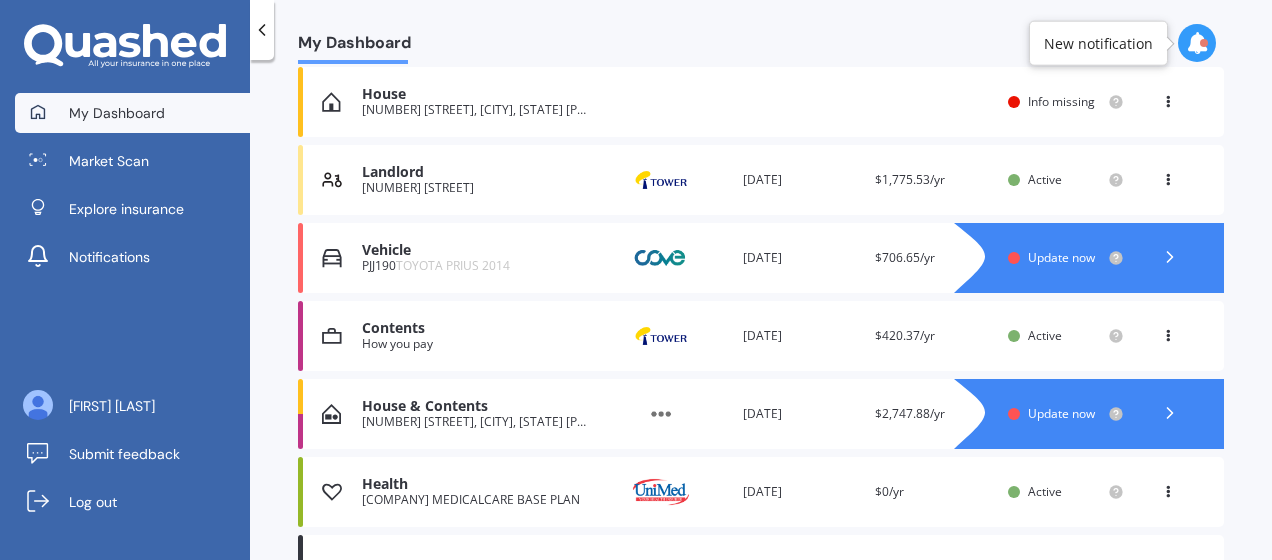 scroll, scrollTop: 418, scrollLeft: 0, axis: vertical 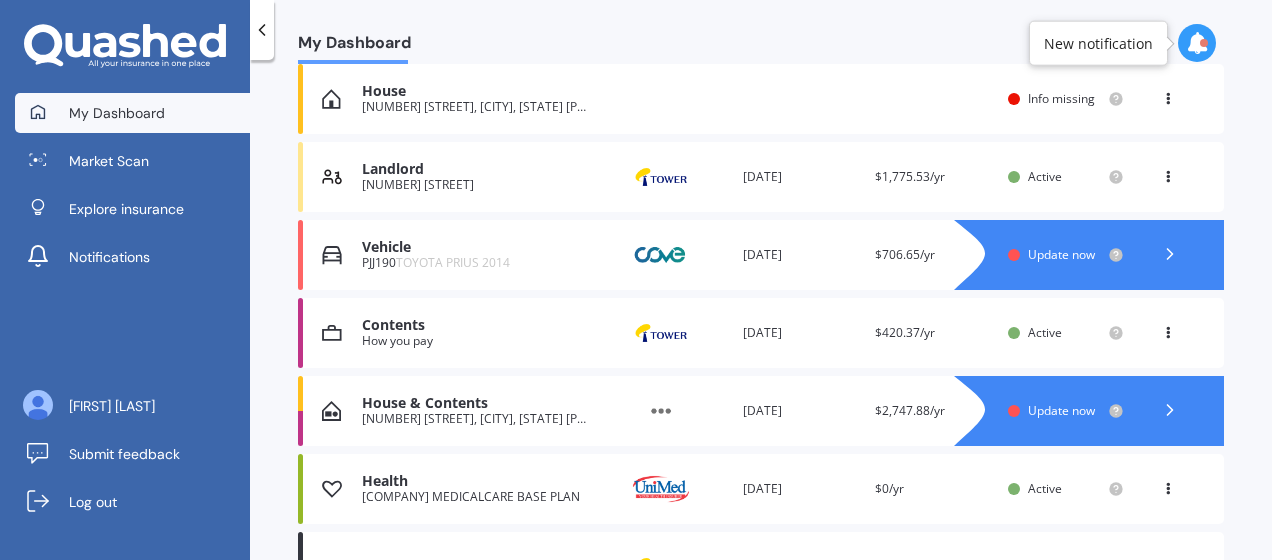 click at bounding box center (332, 255) 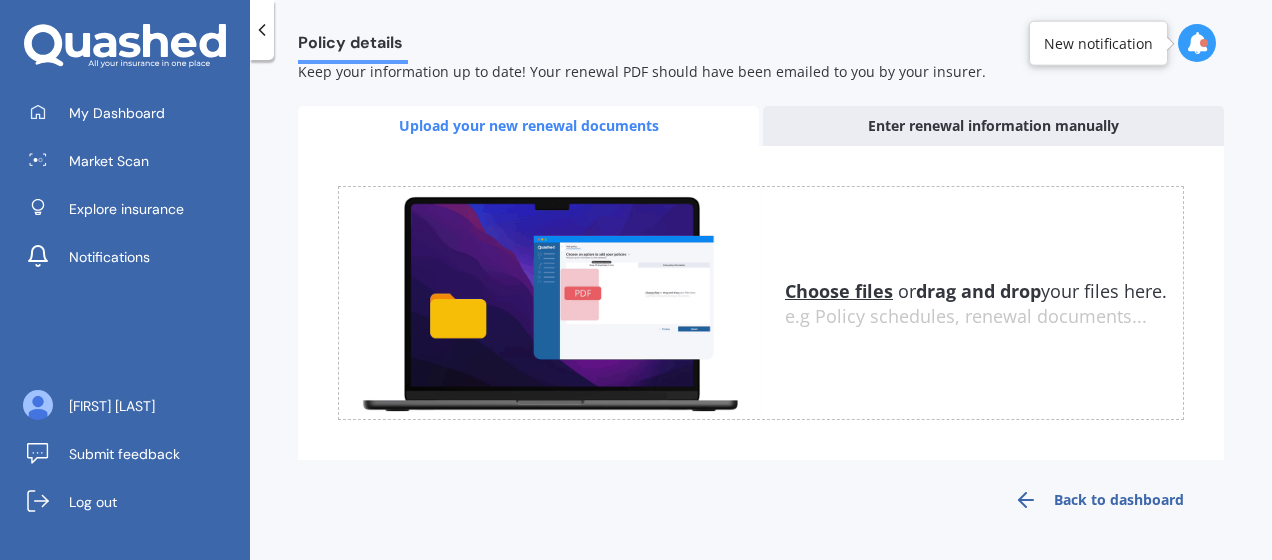 scroll, scrollTop: 0, scrollLeft: 0, axis: both 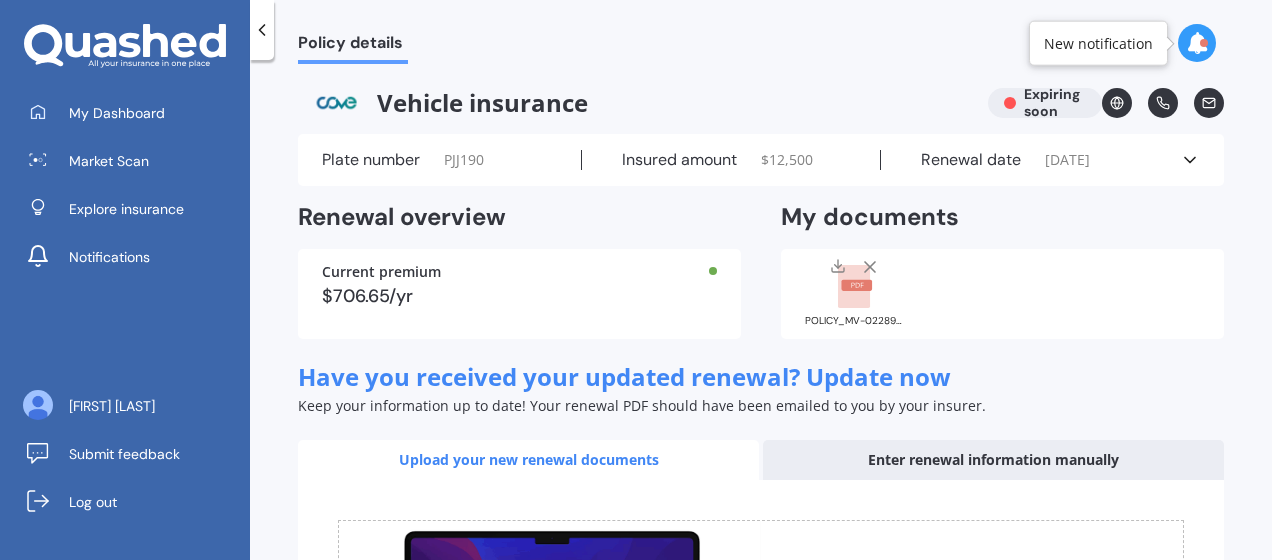 click at bounding box center (1190, 160) 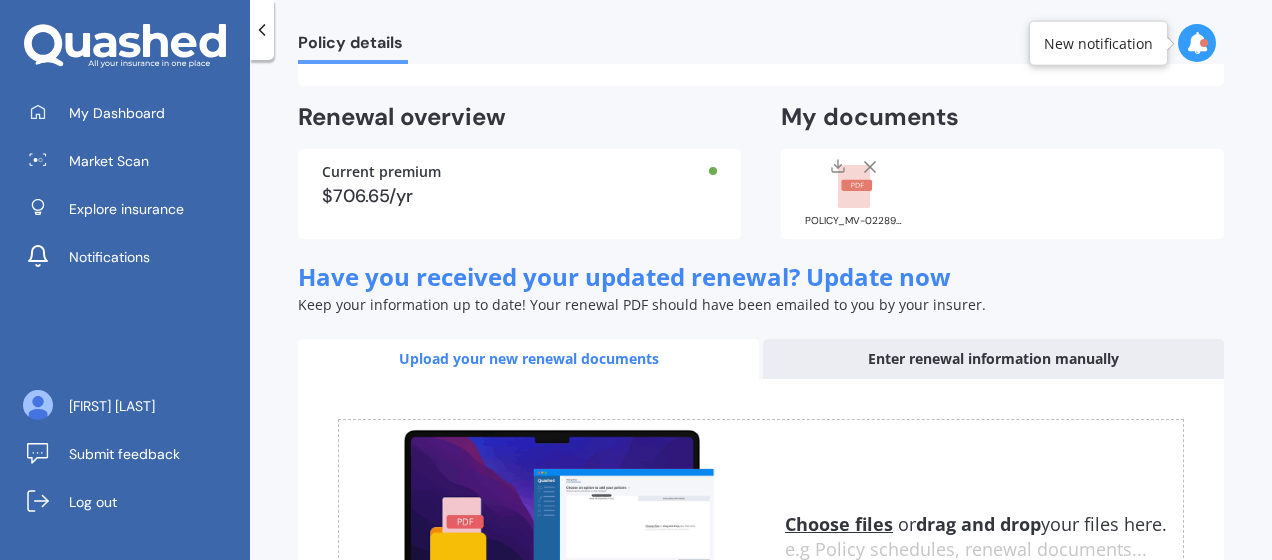 scroll, scrollTop: 725, scrollLeft: 0, axis: vertical 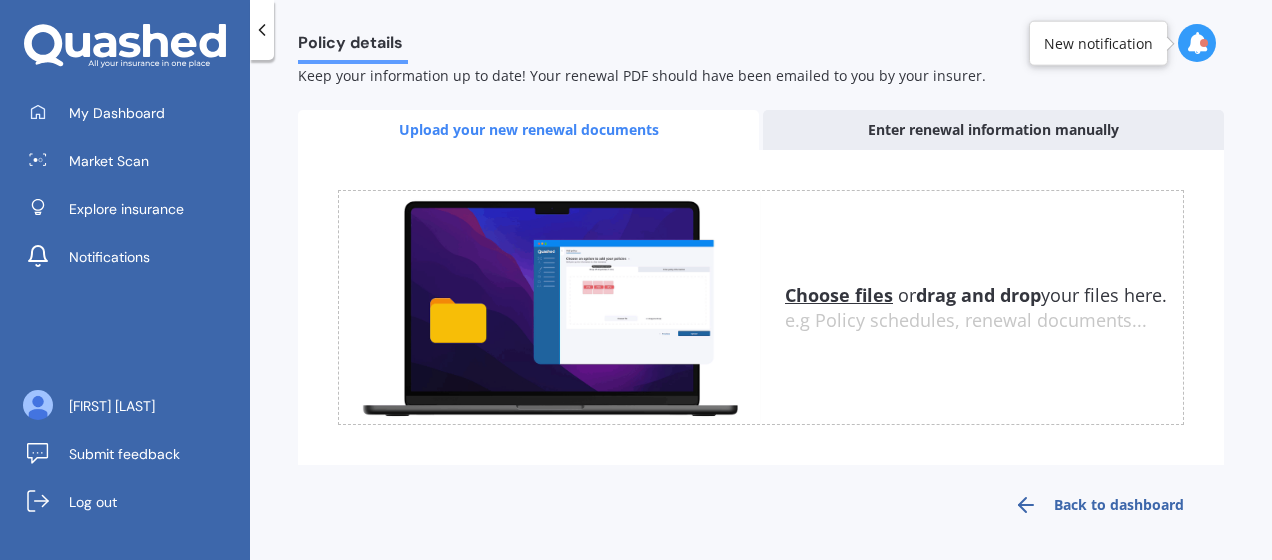 click on "Back to dashboard" at bounding box center (1099, 505) 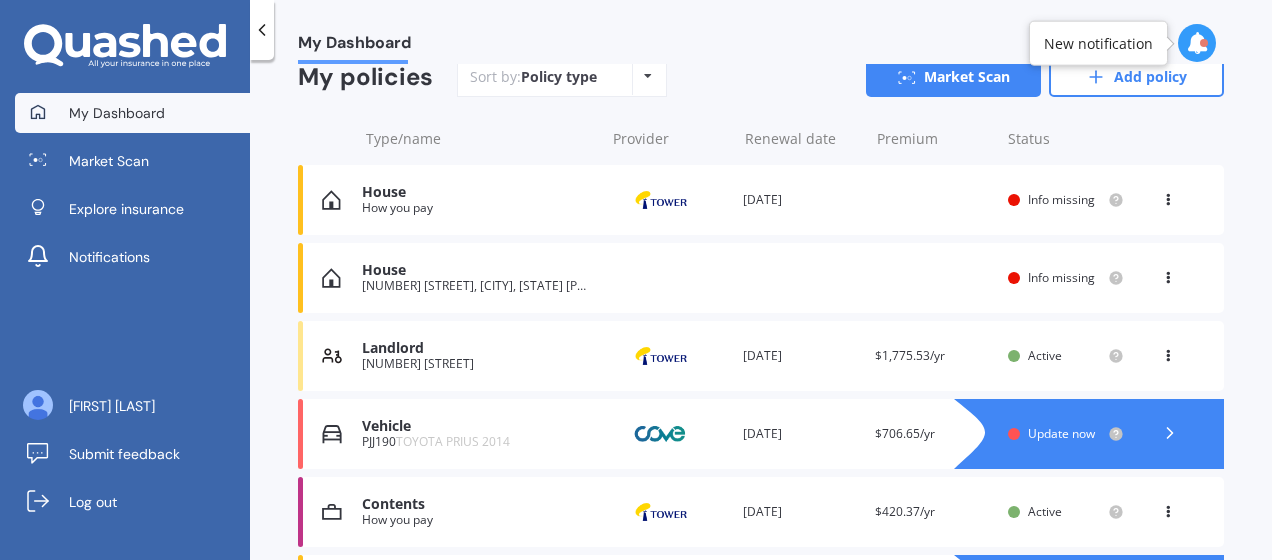 scroll, scrollTop: 250, scrollLeft: 0, axis: vertical 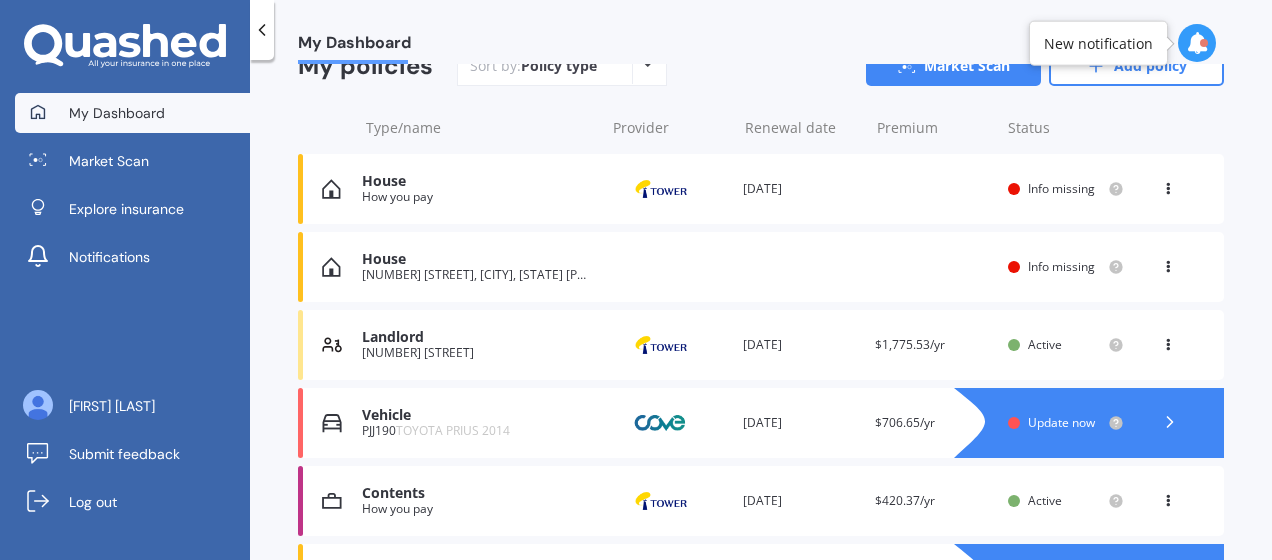 click on "Provider" at bounding box center (671, 128) 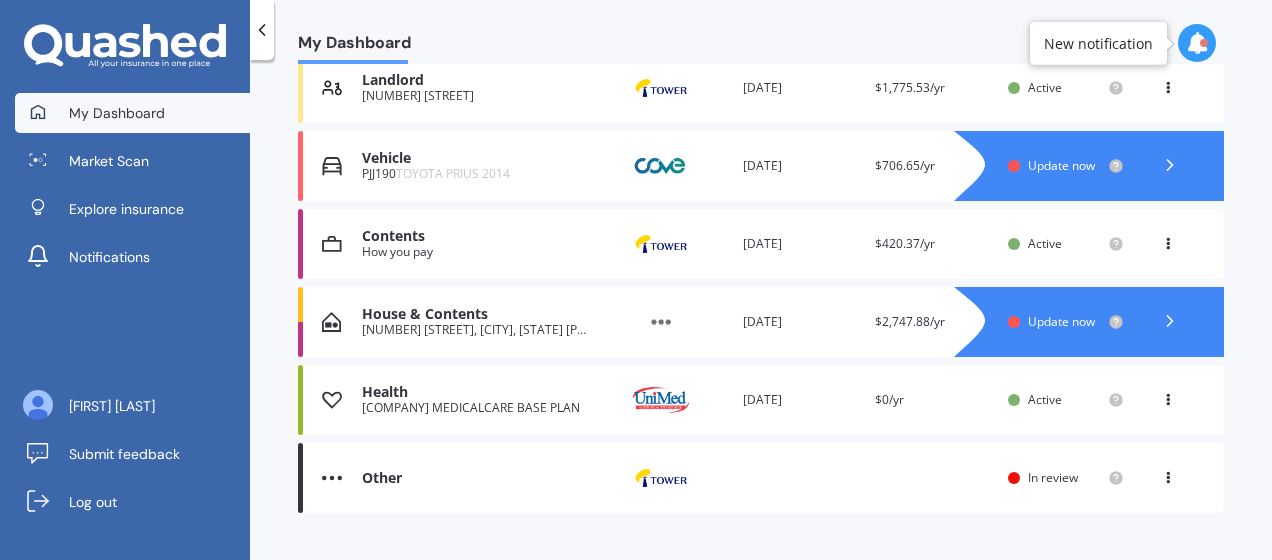 scroll, scrollTop: 524, scrollLeft: 0, axis: vertical 